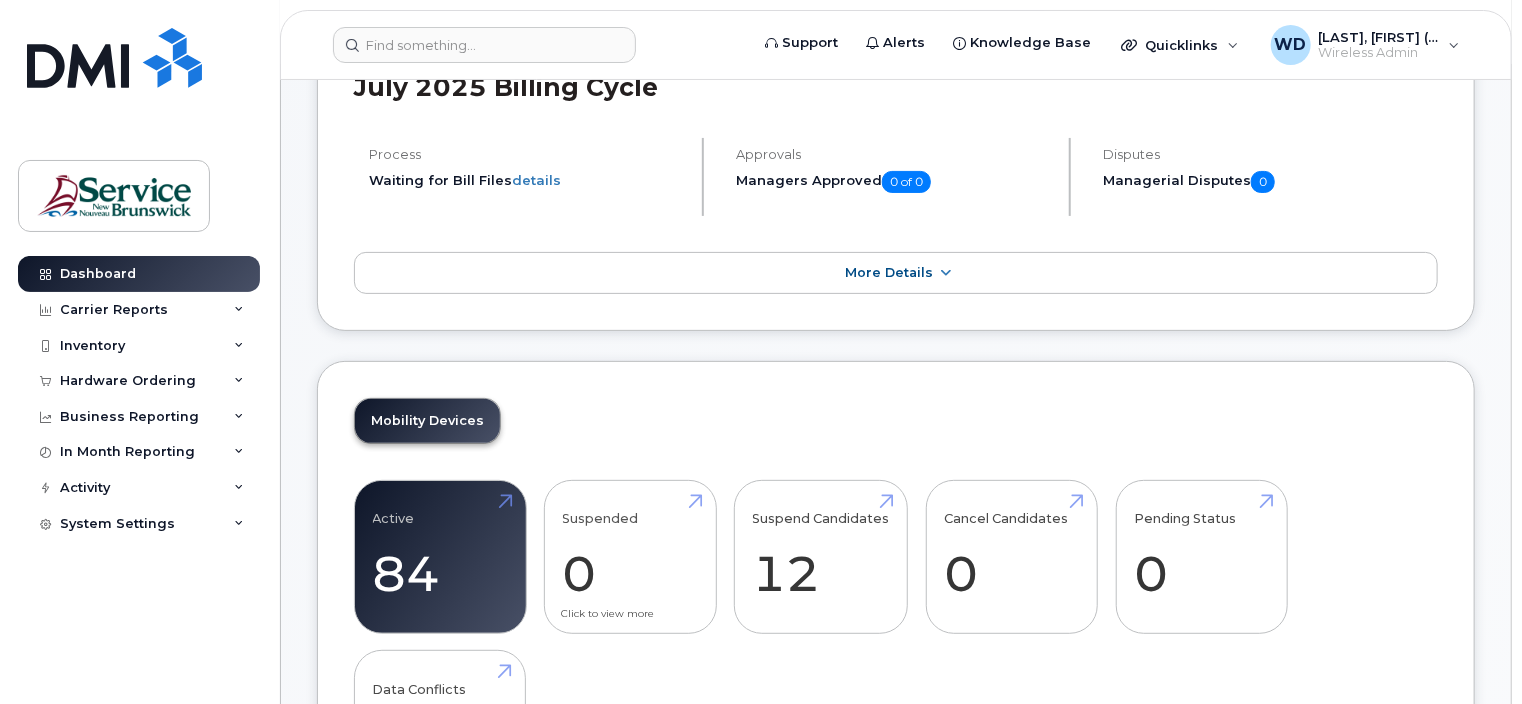 scroll, scrollTop: 100, scrollLeft: 0, axis: vertical 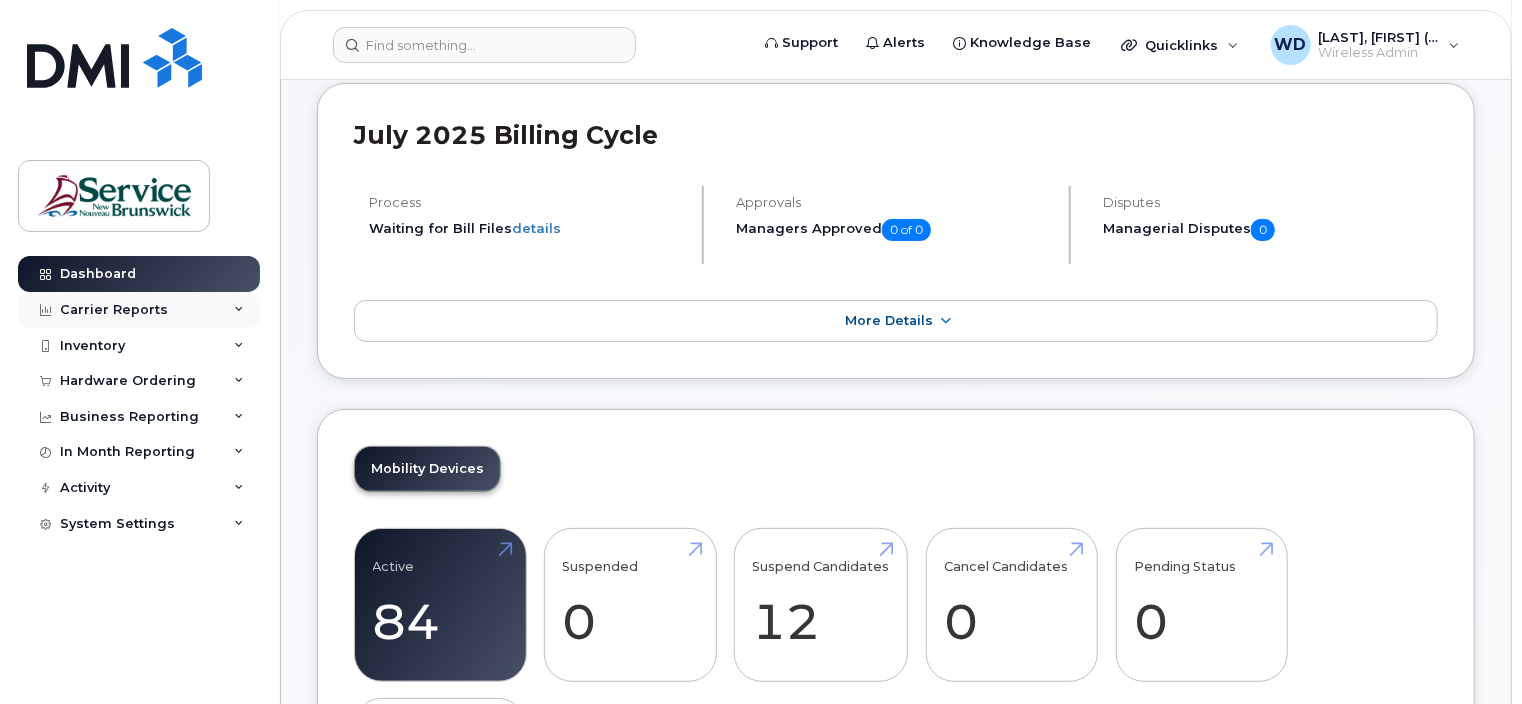 click on "Carrier Reports" at bounding box center [114, 310] 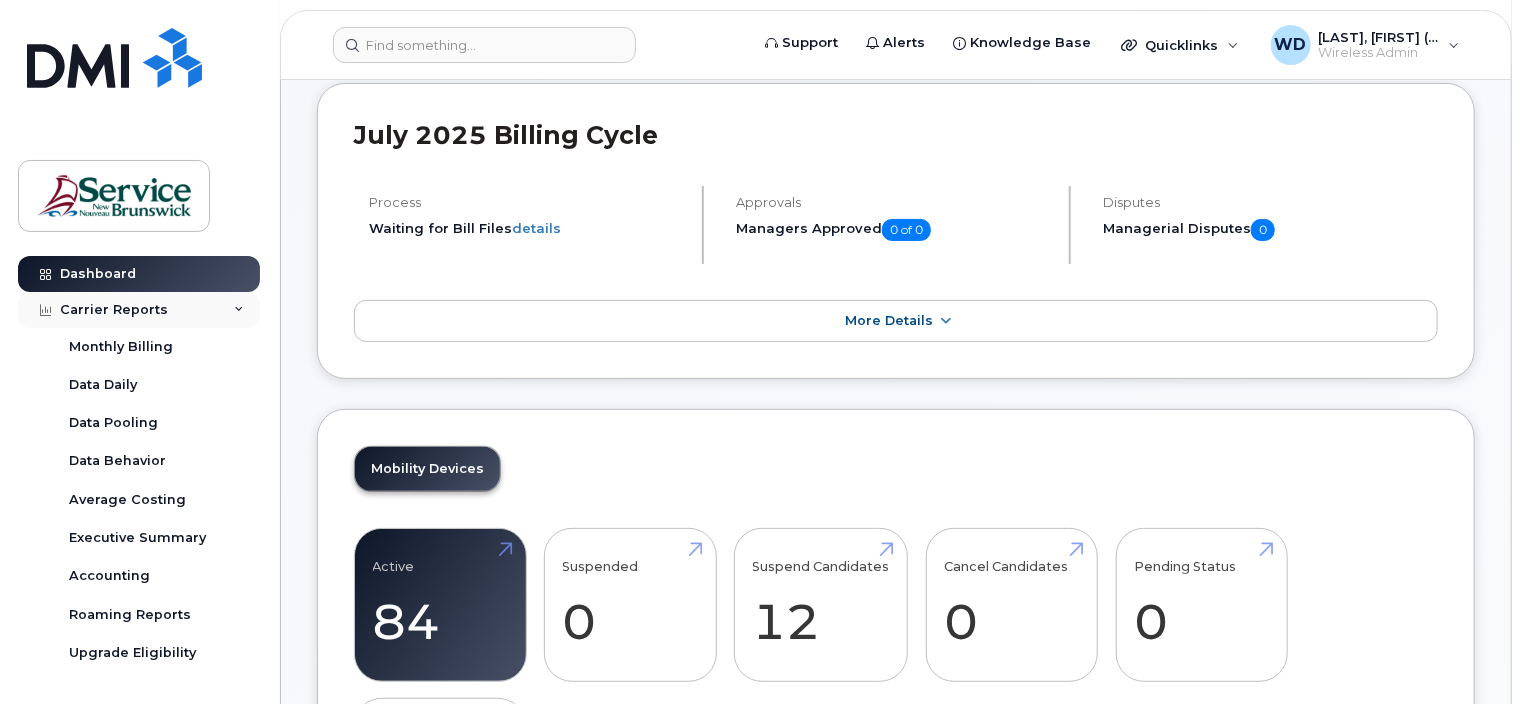 click on "Carrier Reports" at bounding box center (114, 310) 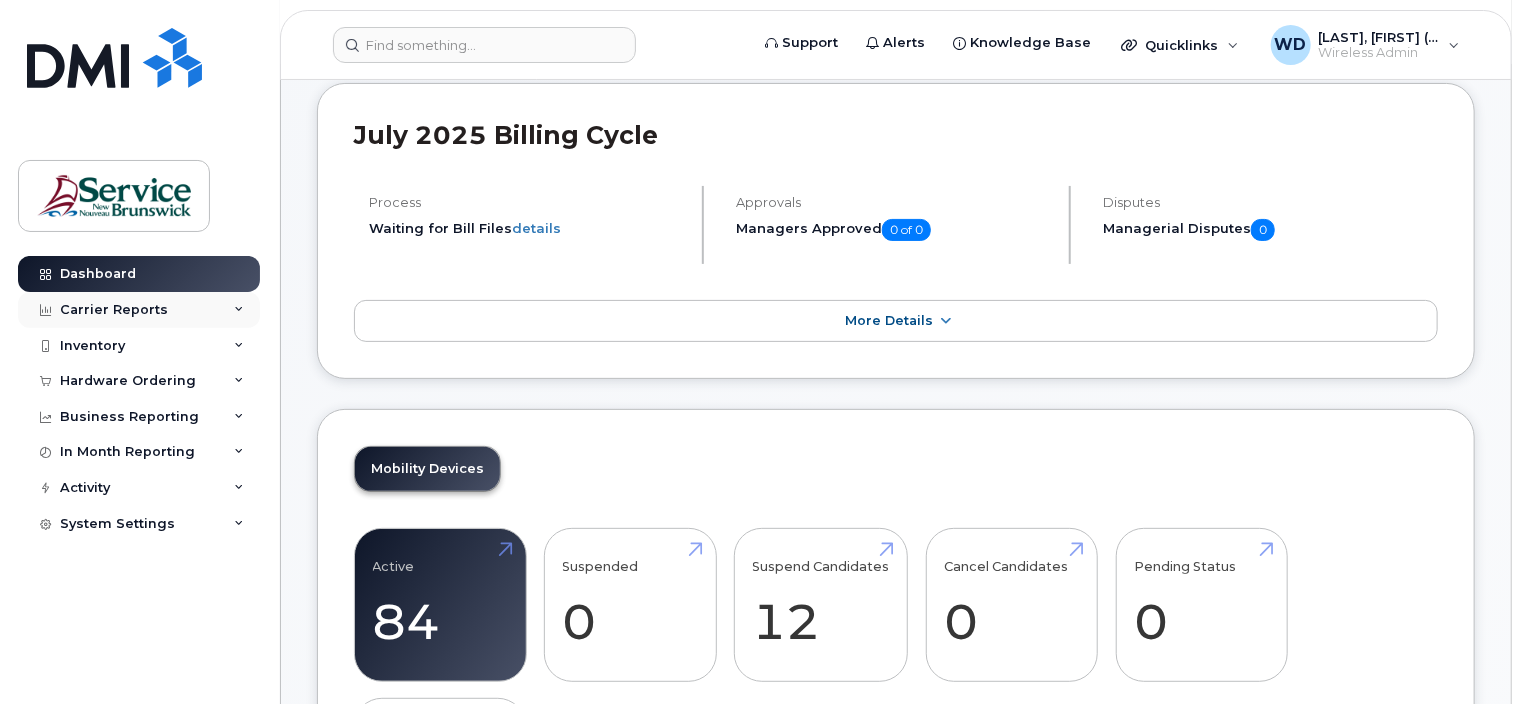 click on "Carrier Reports" at bounding box center [139, 310] 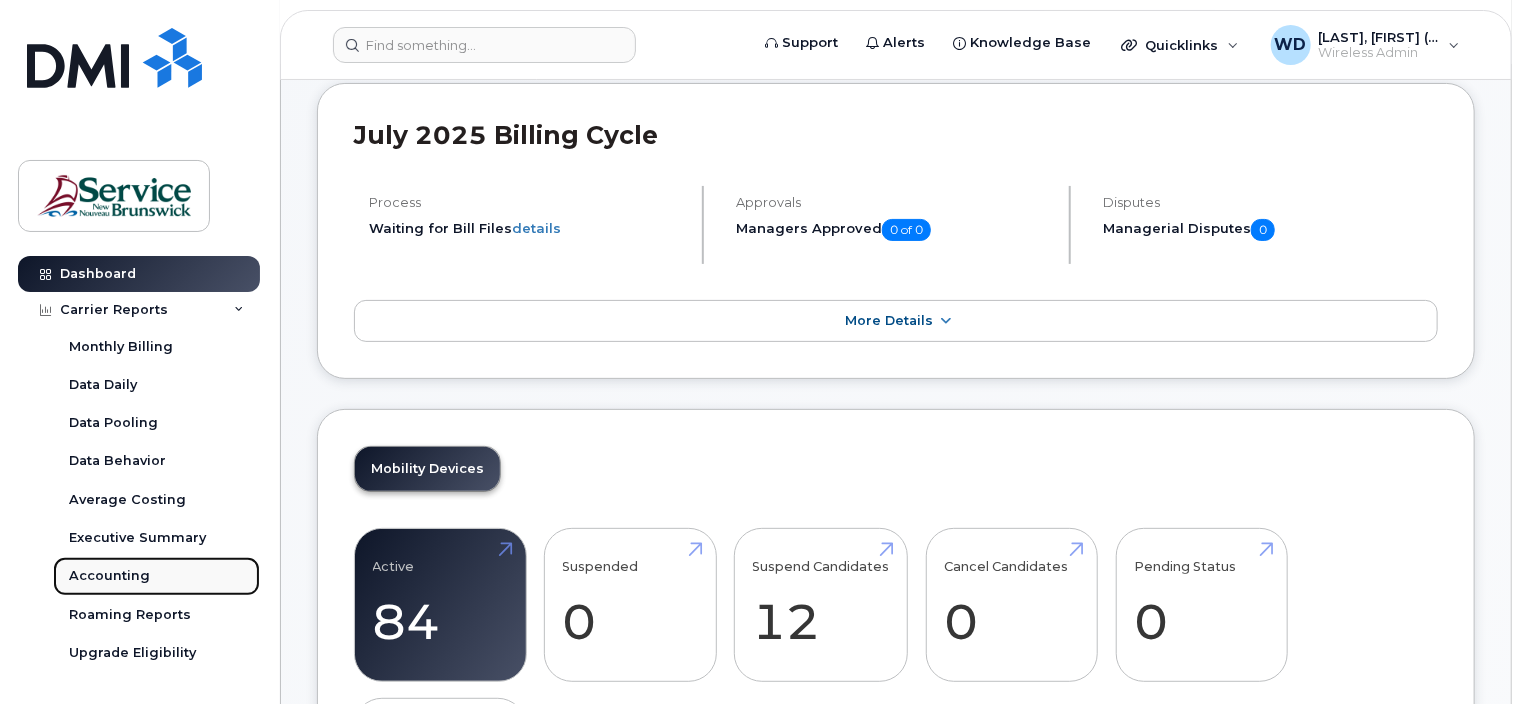click on "Accounting" at bounding box center (109, 576) 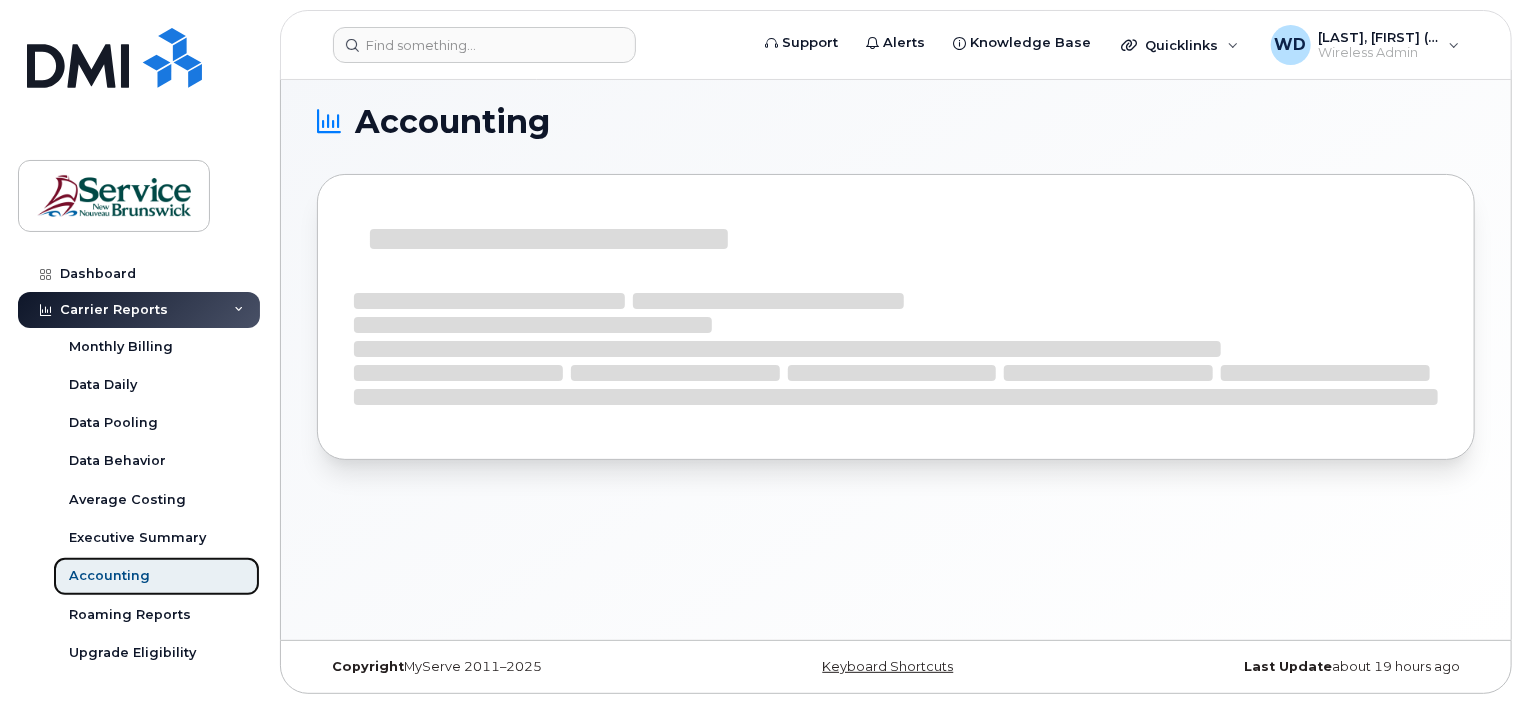 scroll, scrollTop: 0, scrollLeft: 0, axis: both 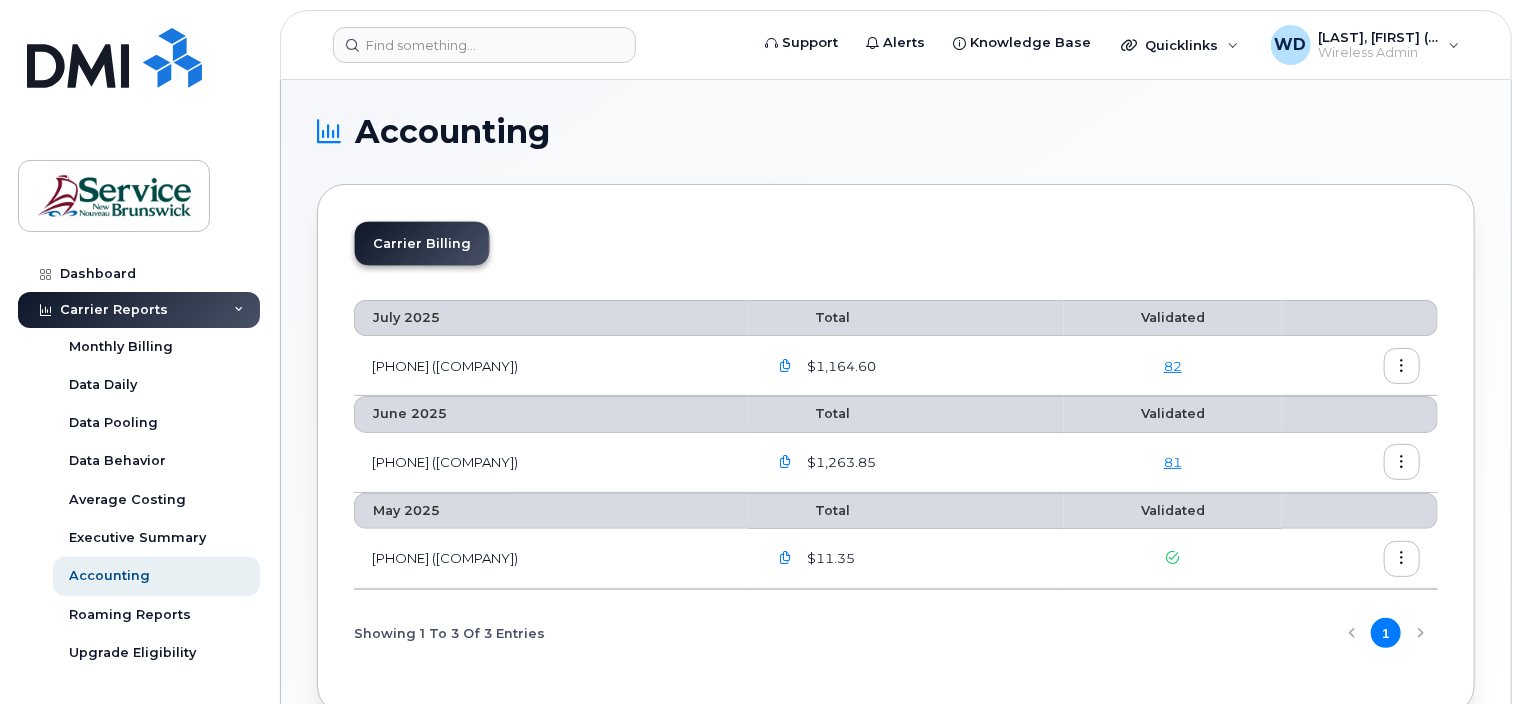 click at bounding box center (785, 366) 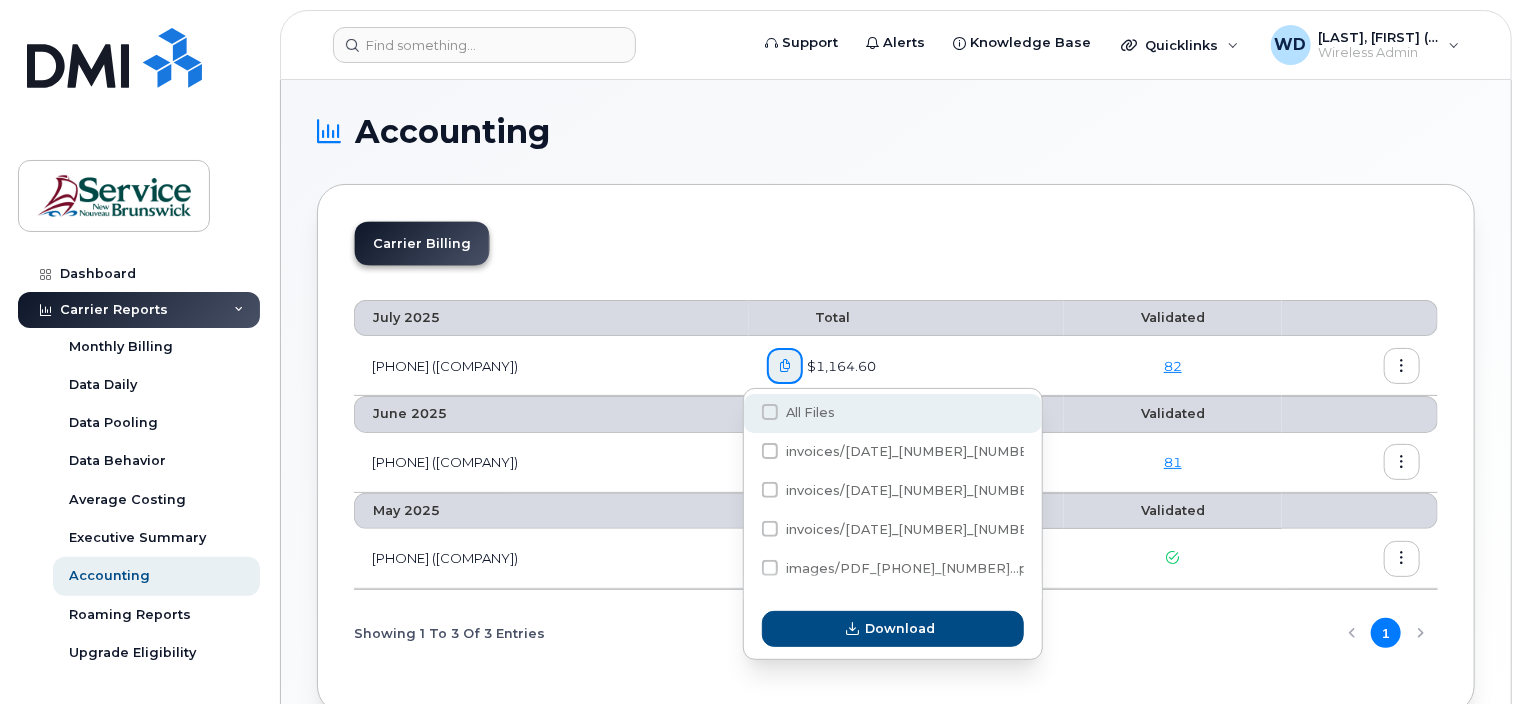 click at bounding box center (770, 412) 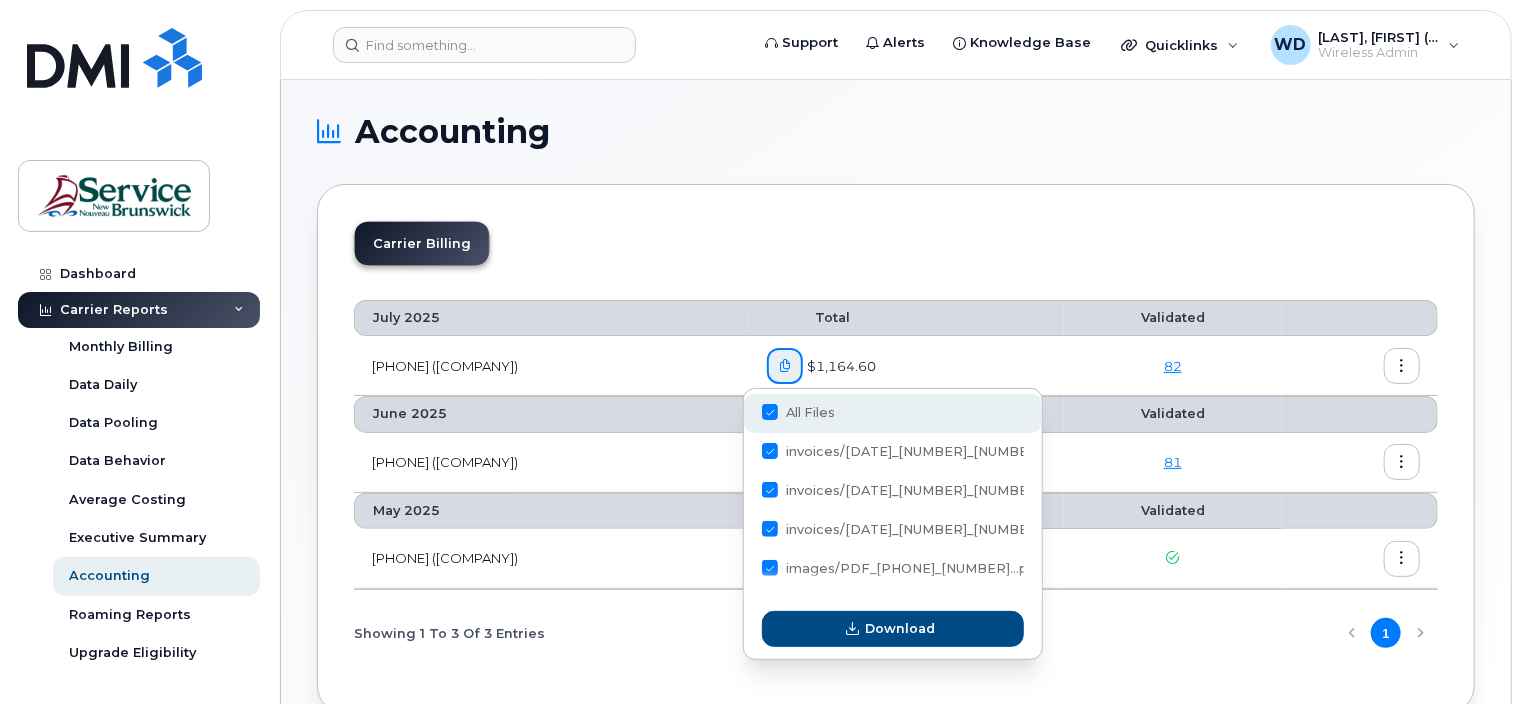 click on "All Files" at bounding box center [743, 413] 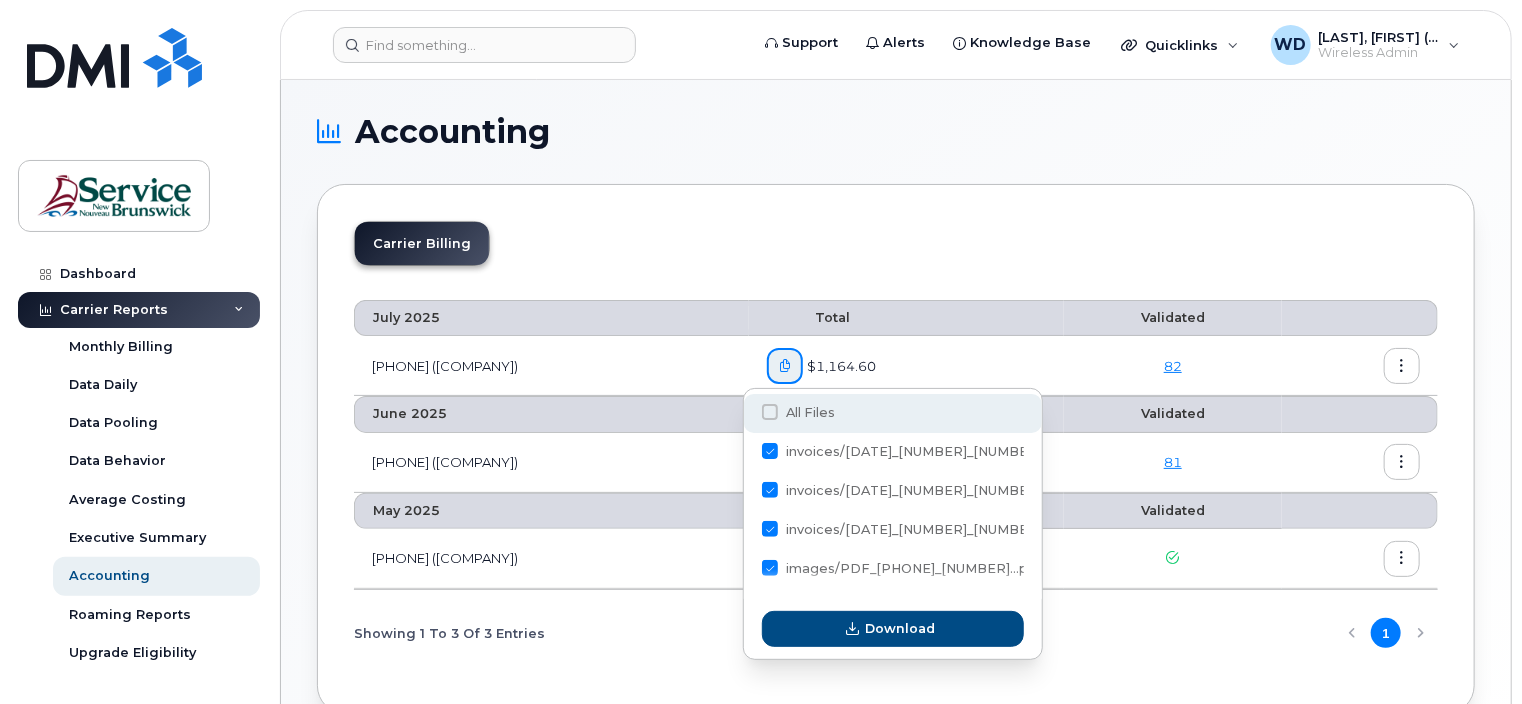 checkbox on "true" 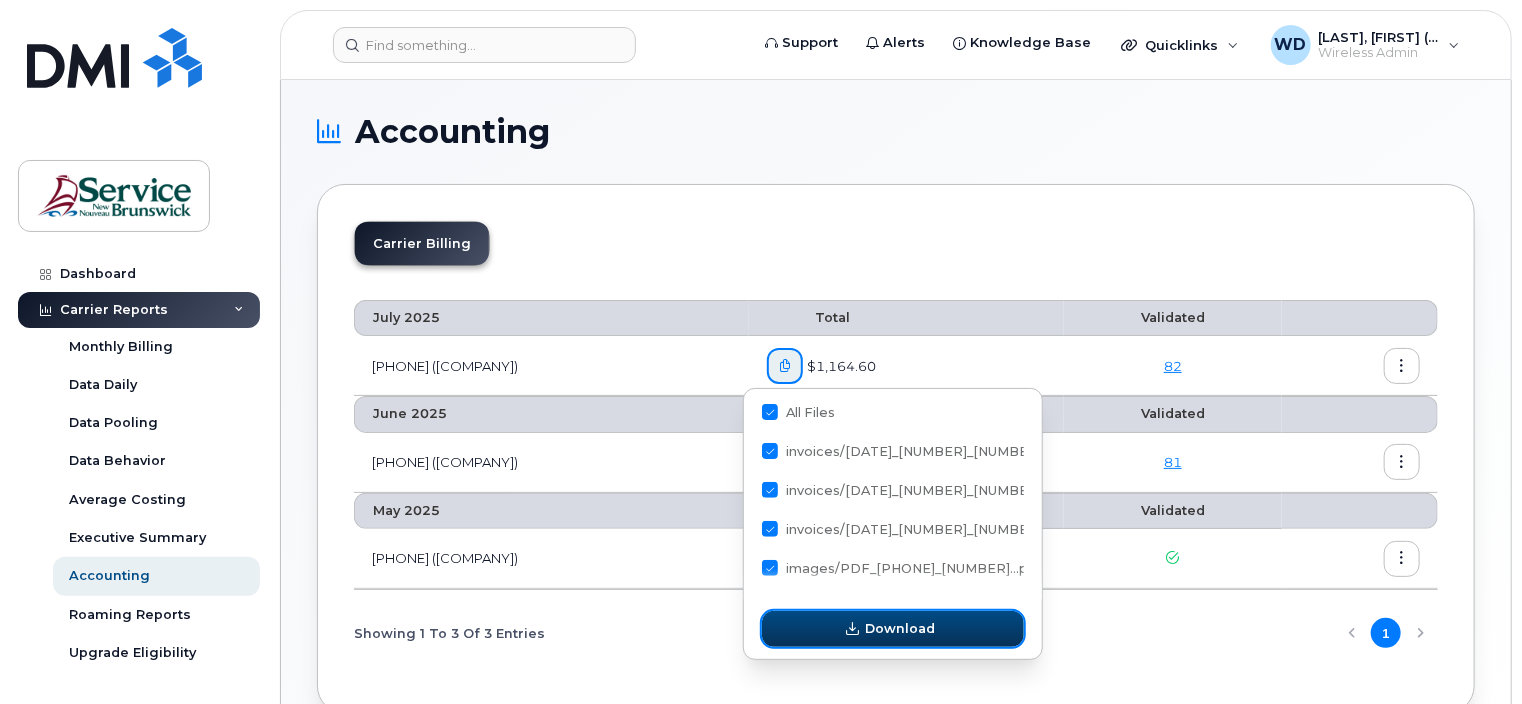 click on "Download" at bounding box center (900, 628) 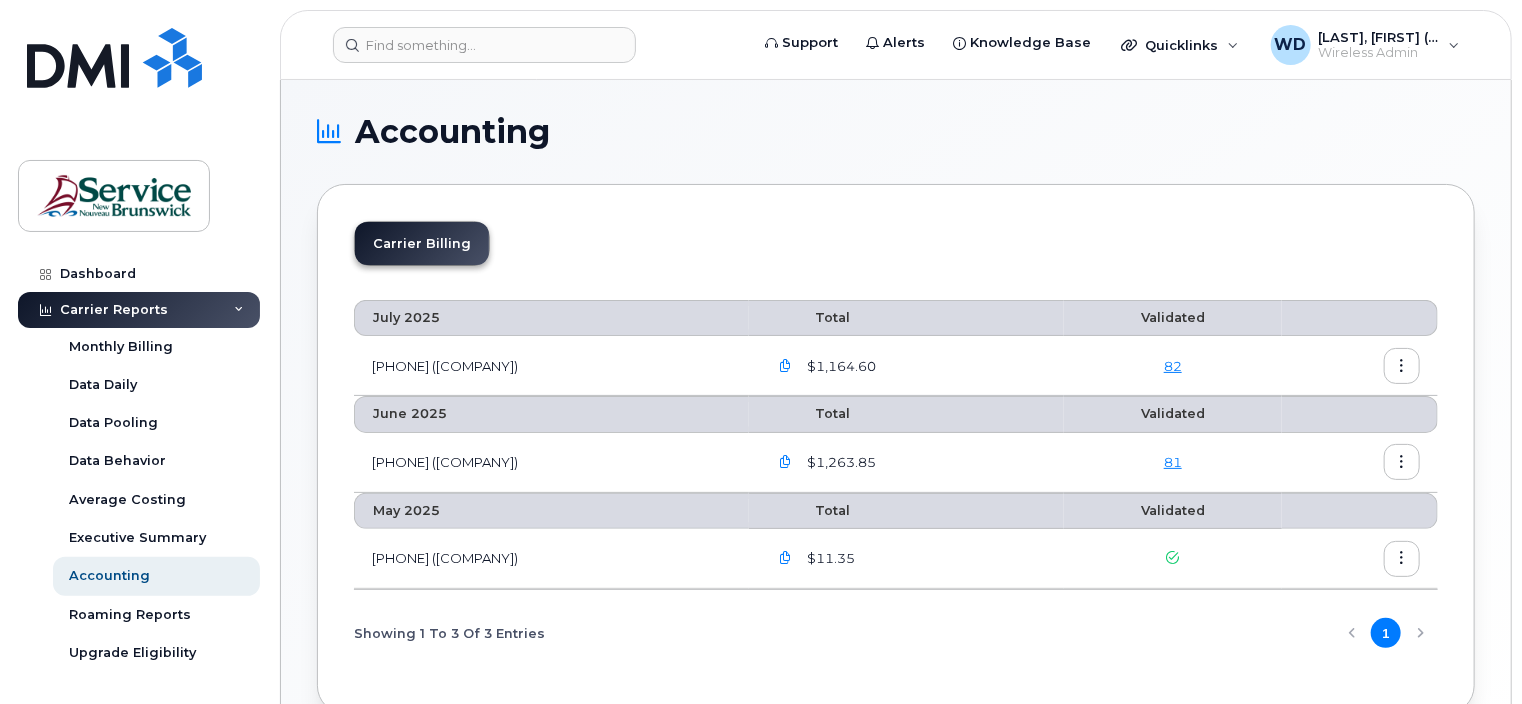 click at bounding box center [1402, 366] 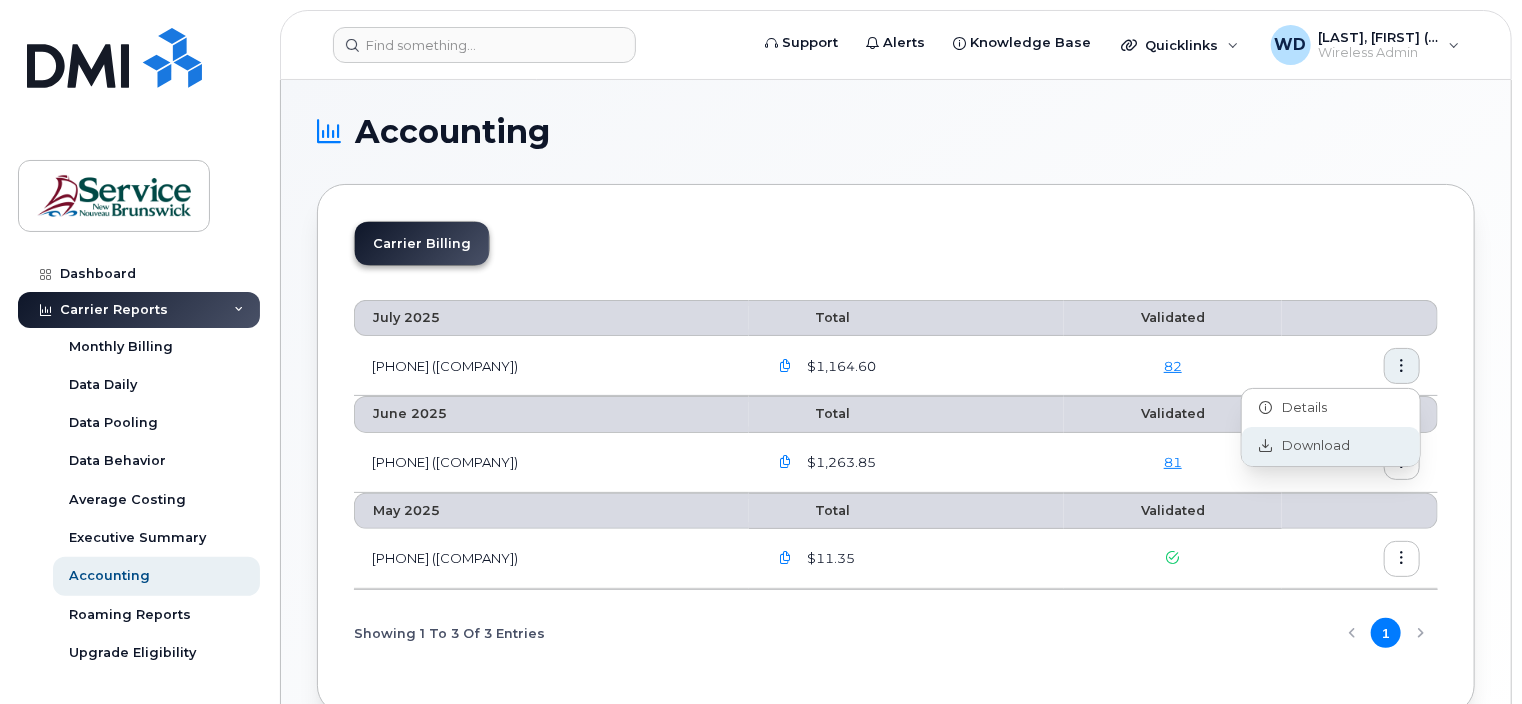 click on "Download" 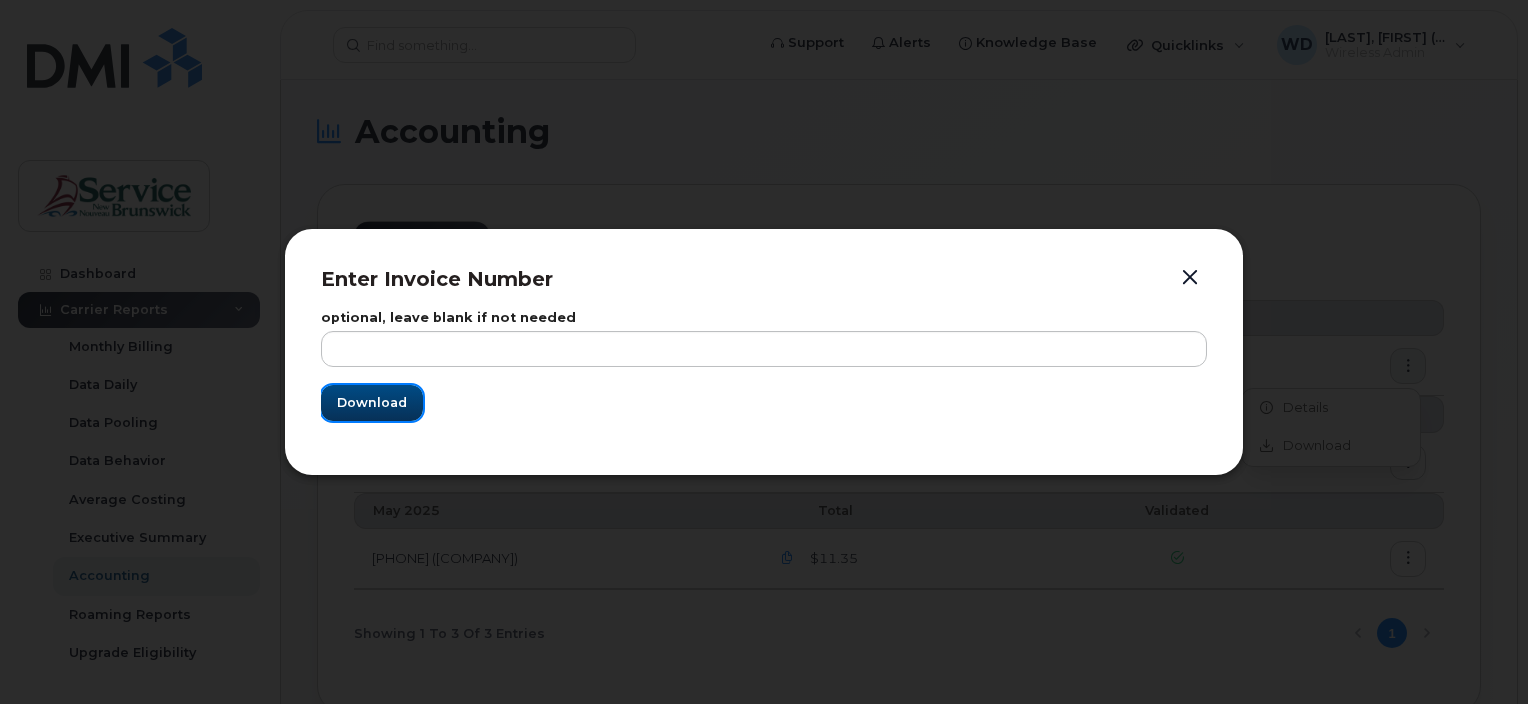 click on "Download" at bounding box center (372, 402) 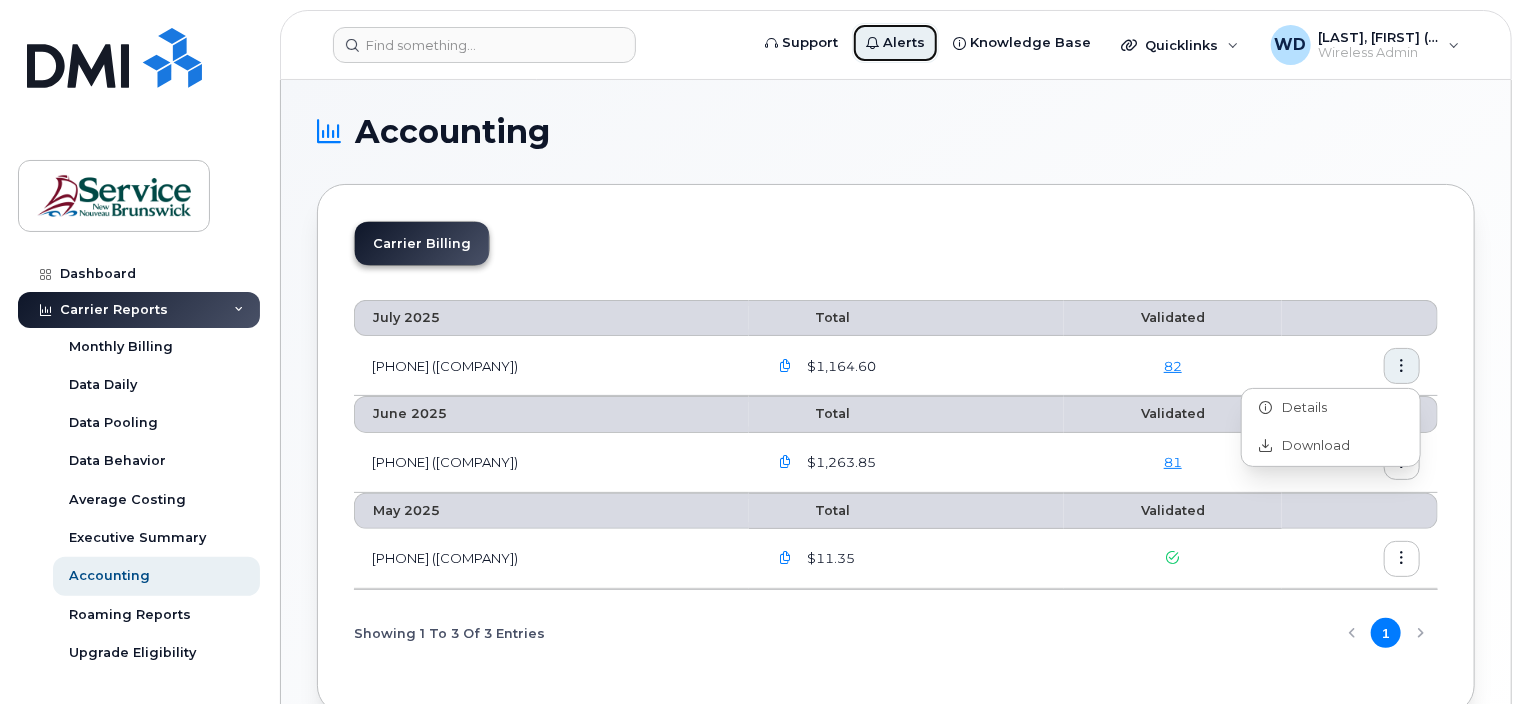 click on "Alerts" at bounding box center [895, 43] 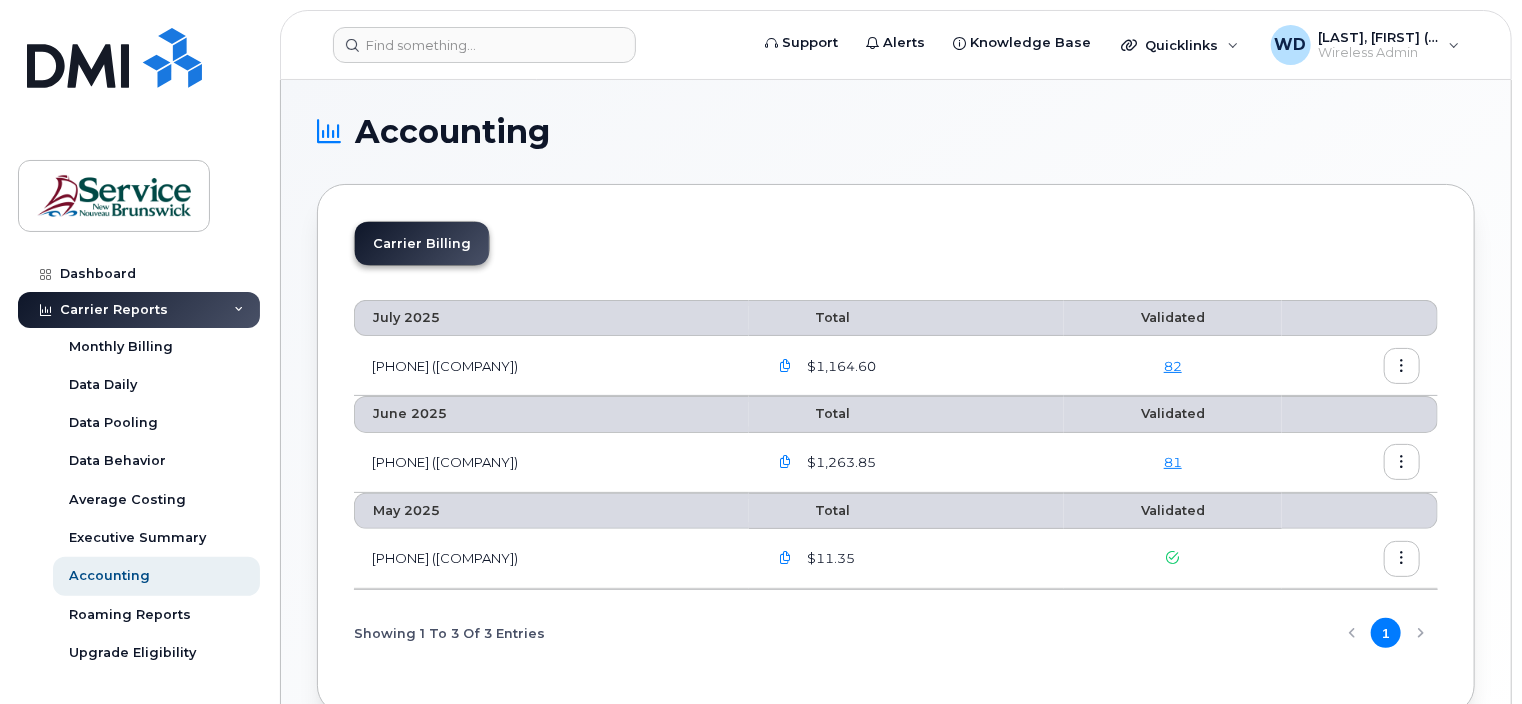 click on "Accounting  Carrier Billing July 2025 Total Validated 0555150667 (Bell)  $1,164.60 82 June 2025 Total Validated 0555150667 (Bell)  $1,263.85 81 May 2025 Total Validated 0555150667 (Bell)  $11.35 Showing 1 To 3 Of 3 Entries 1" at bounding box center (896, 415) 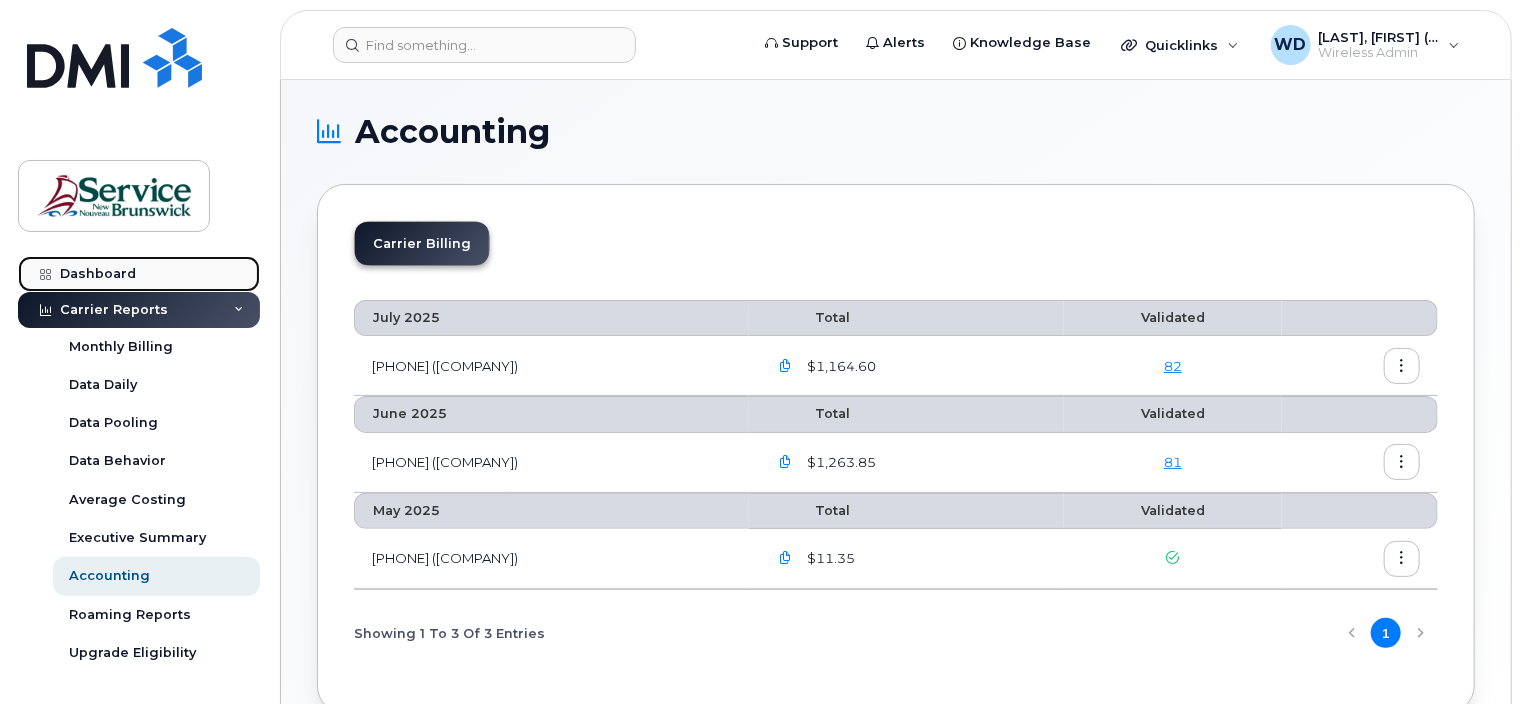 click on "Dashboard" at bounding box center [98, 274] 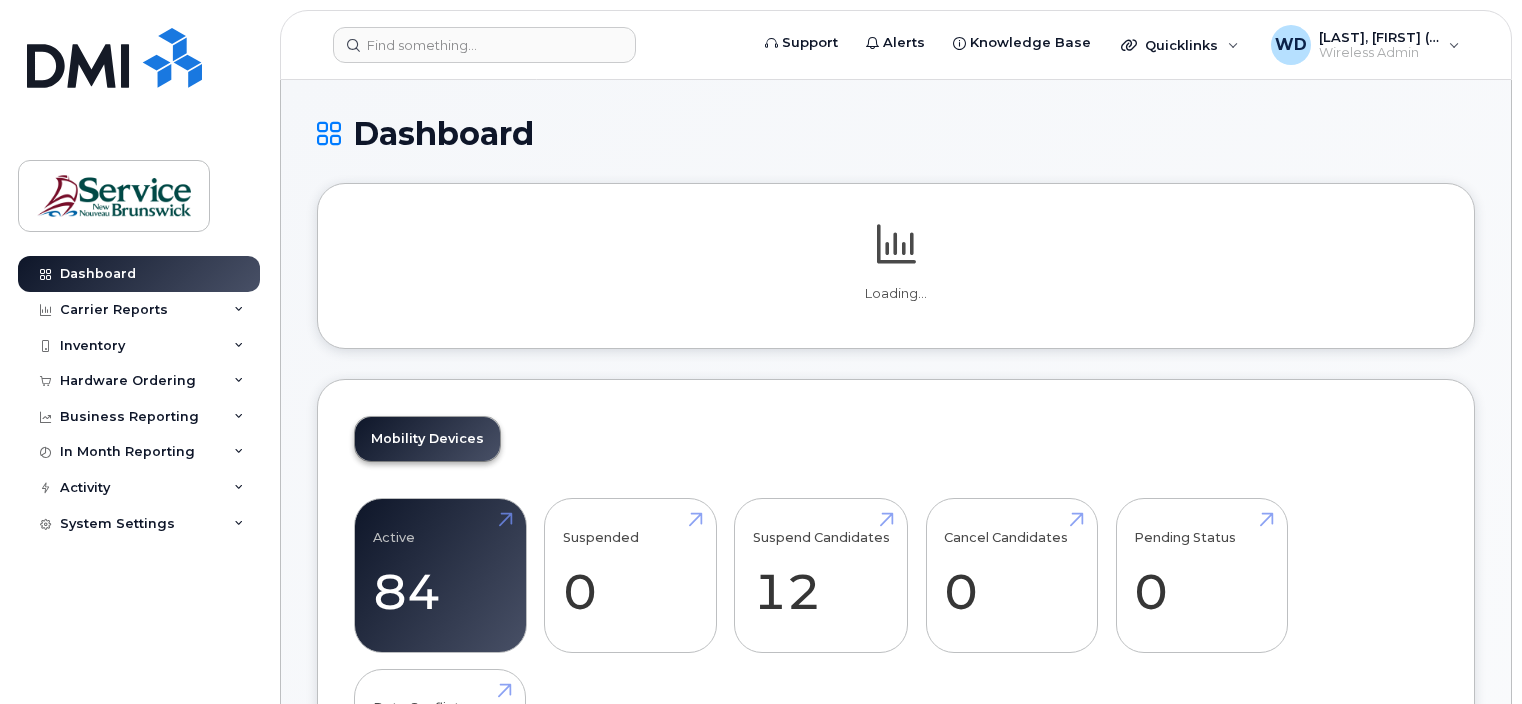 scroll, scrollTop: 0, scrollLeft: 0, axis: both 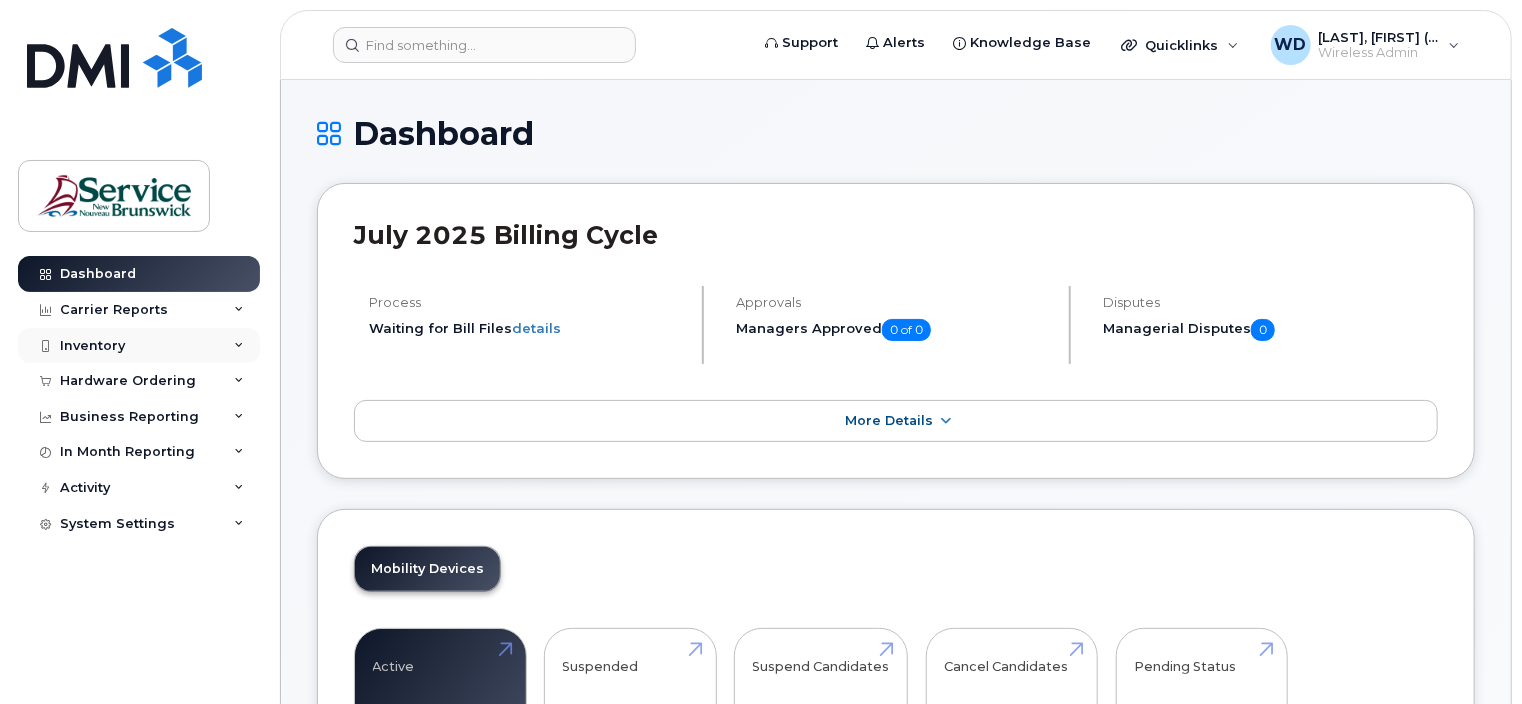 click on "Inventory" at bounding box center [139, 346] 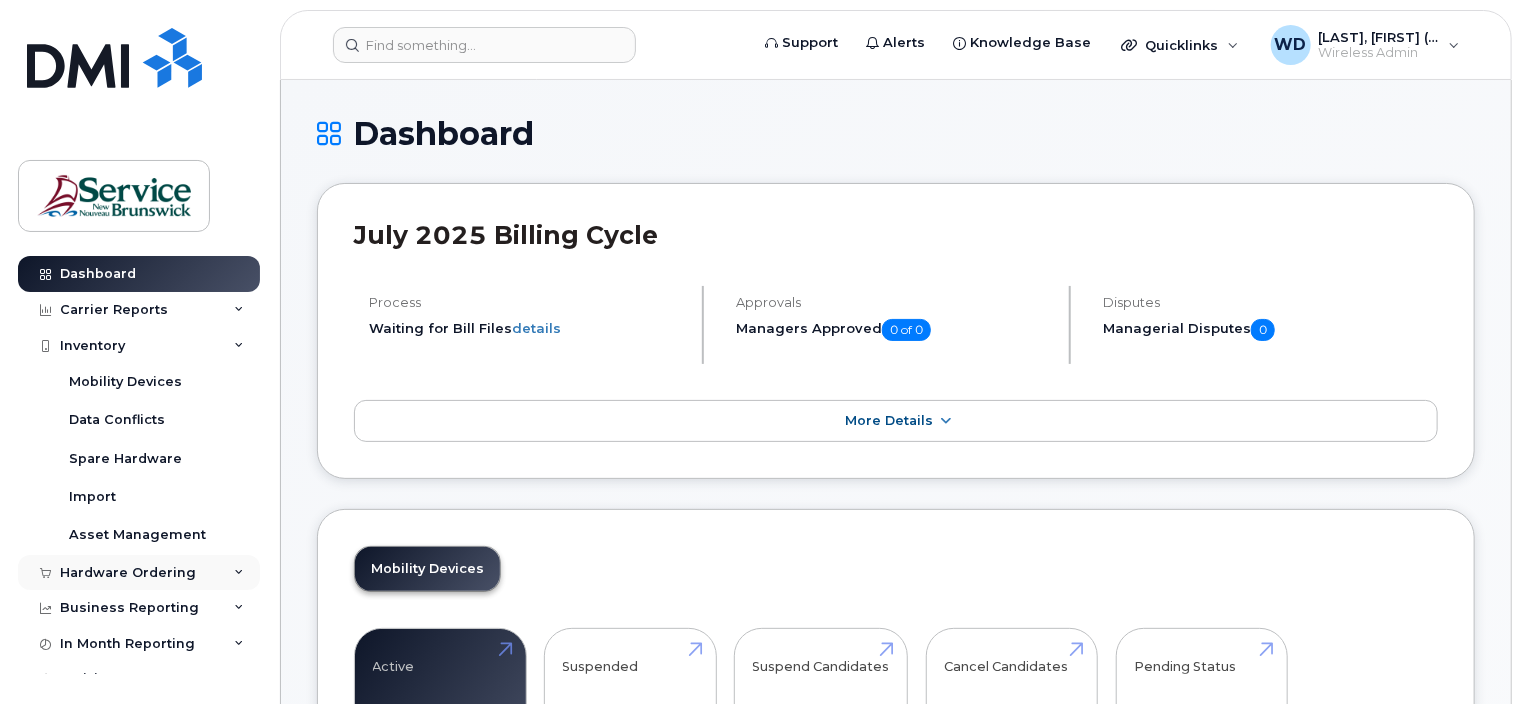 click on "Hardware Ordering" at bounding box center (128, 573) 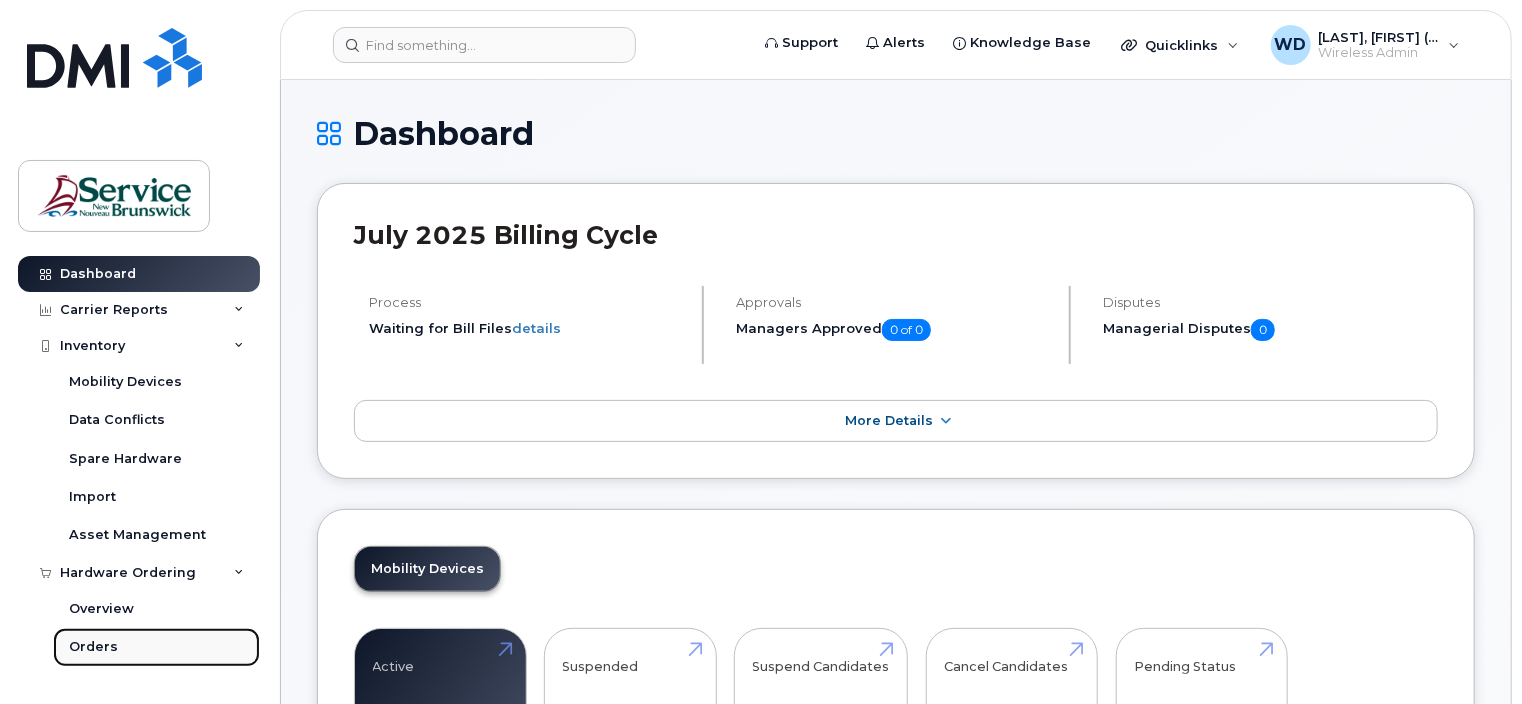 click on "Orders" at bounding box center (156, 647) 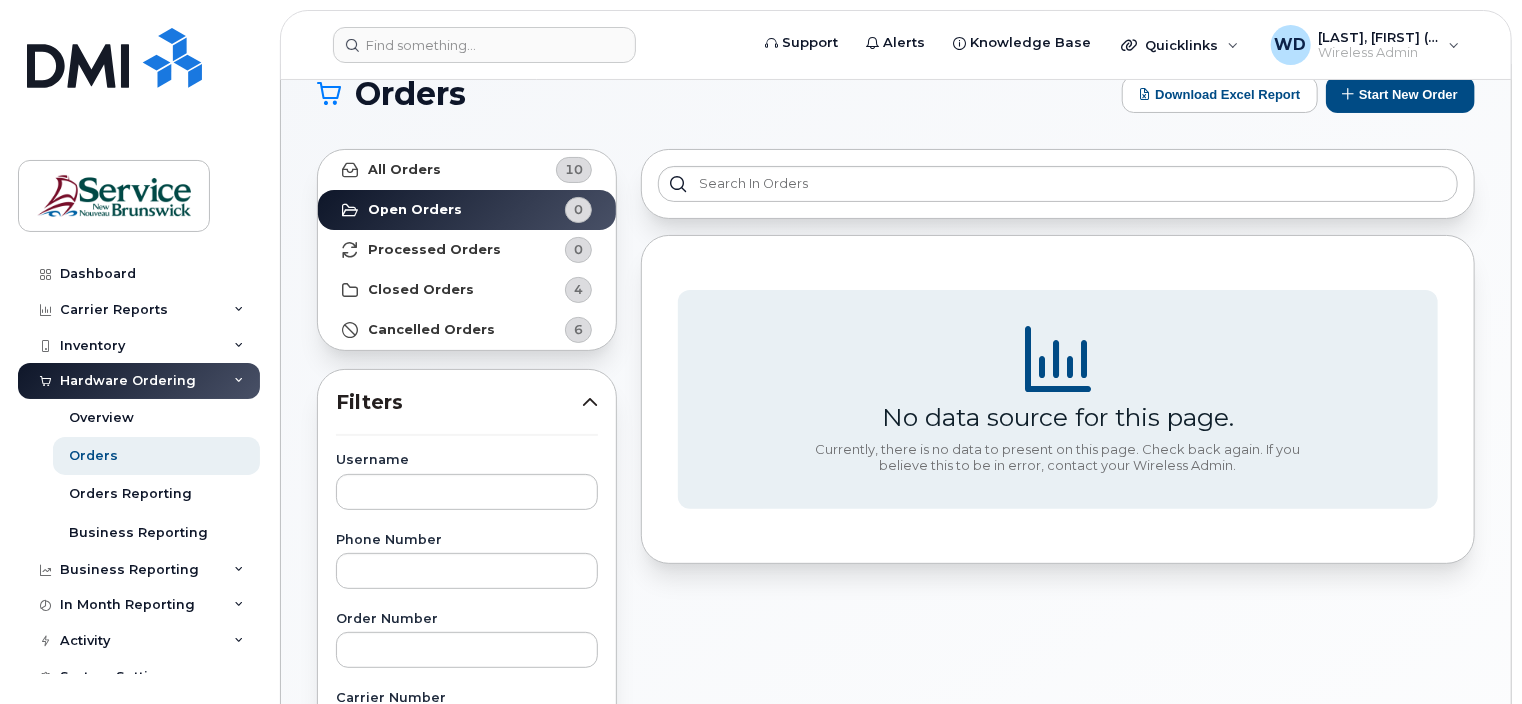 scroll, scrollTop: 0, scrollLeft: 0, axis: both 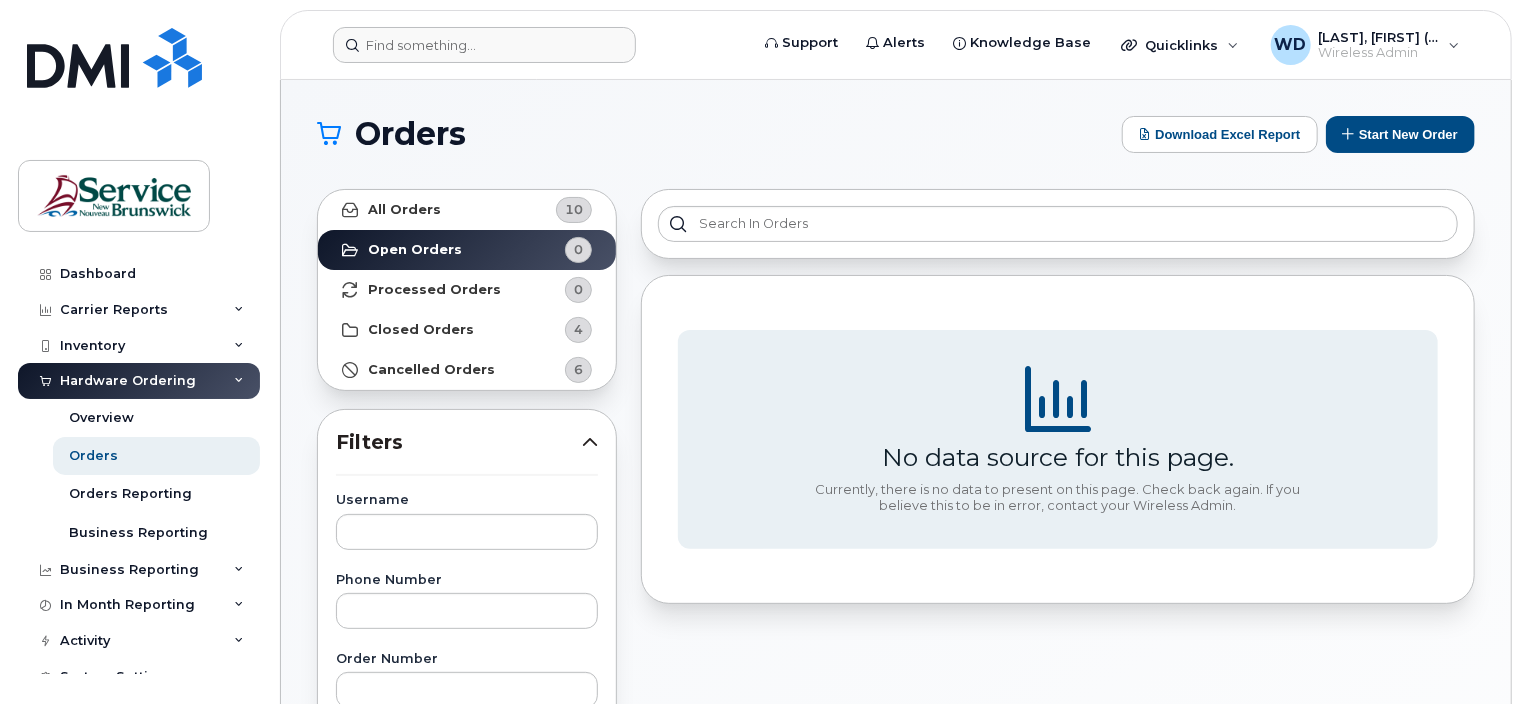 click on "Support   Alerts   Knowledge Base Quicklinks Suspend / Cancel Device Change SIM Card Enable Call Forwarding Reset VM Password Add Roaming Package Order New Device Add Device Transfer Line In Move Device to Another Company WD Walsh, Dawn (ASD-N) Wireless Admin English Français  Sign out" at bounding box center [896, 45] 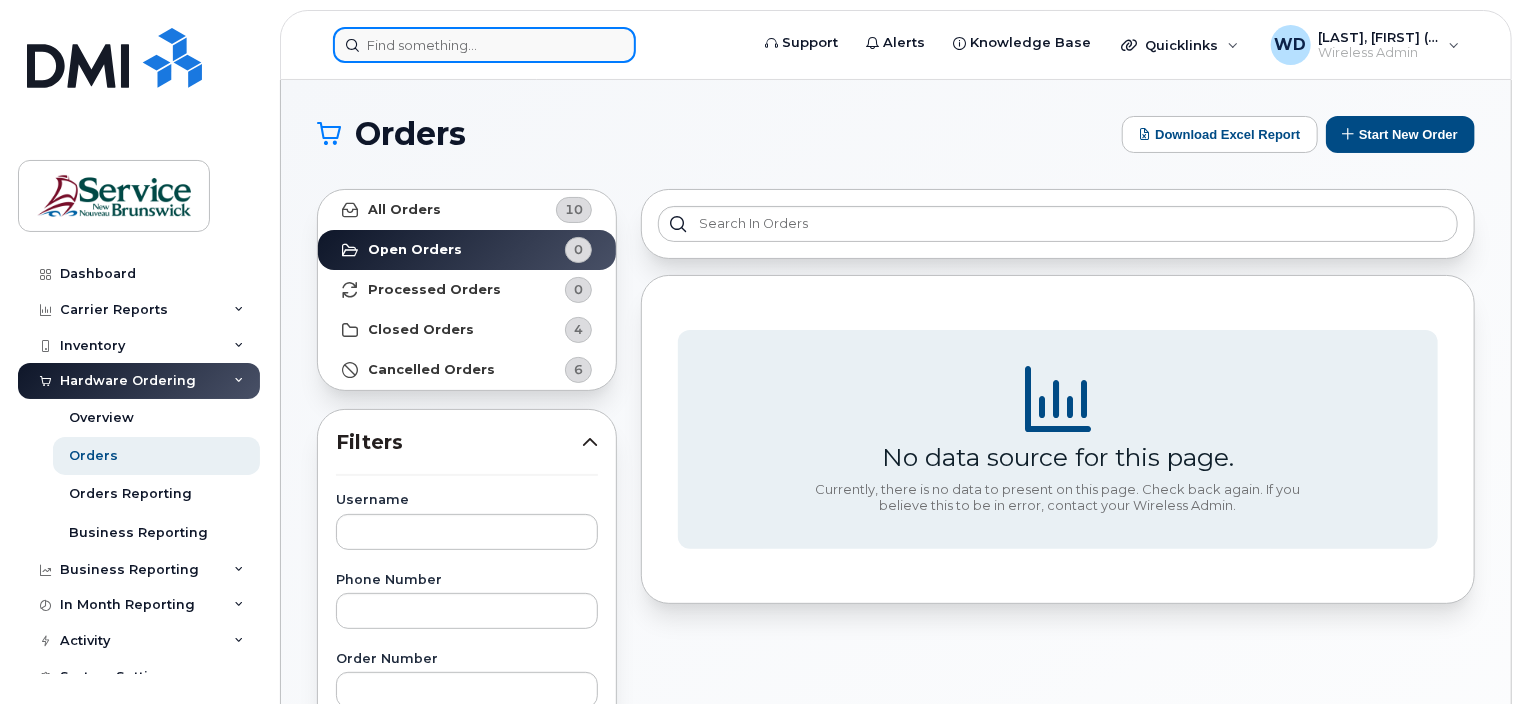 click at bounding box center [484, 45] 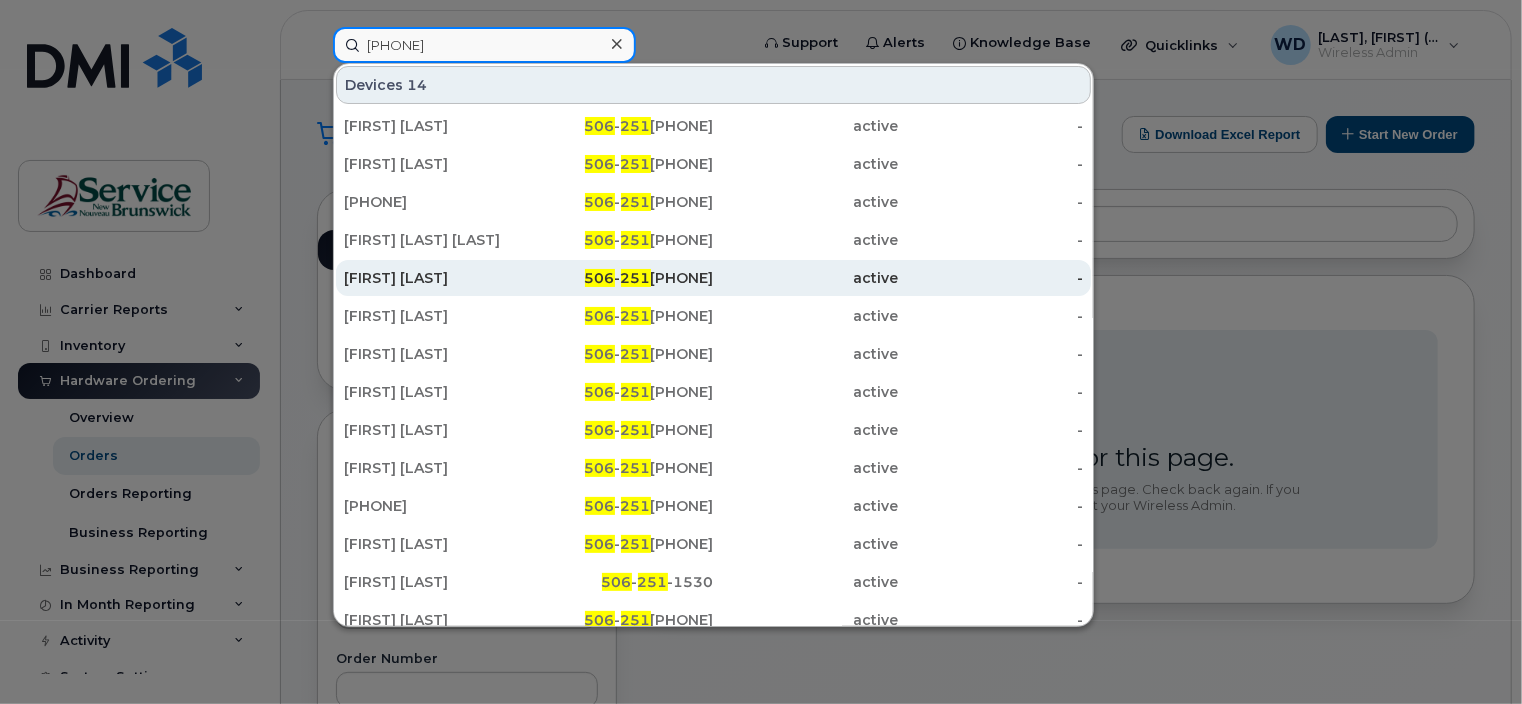 type on "506251" 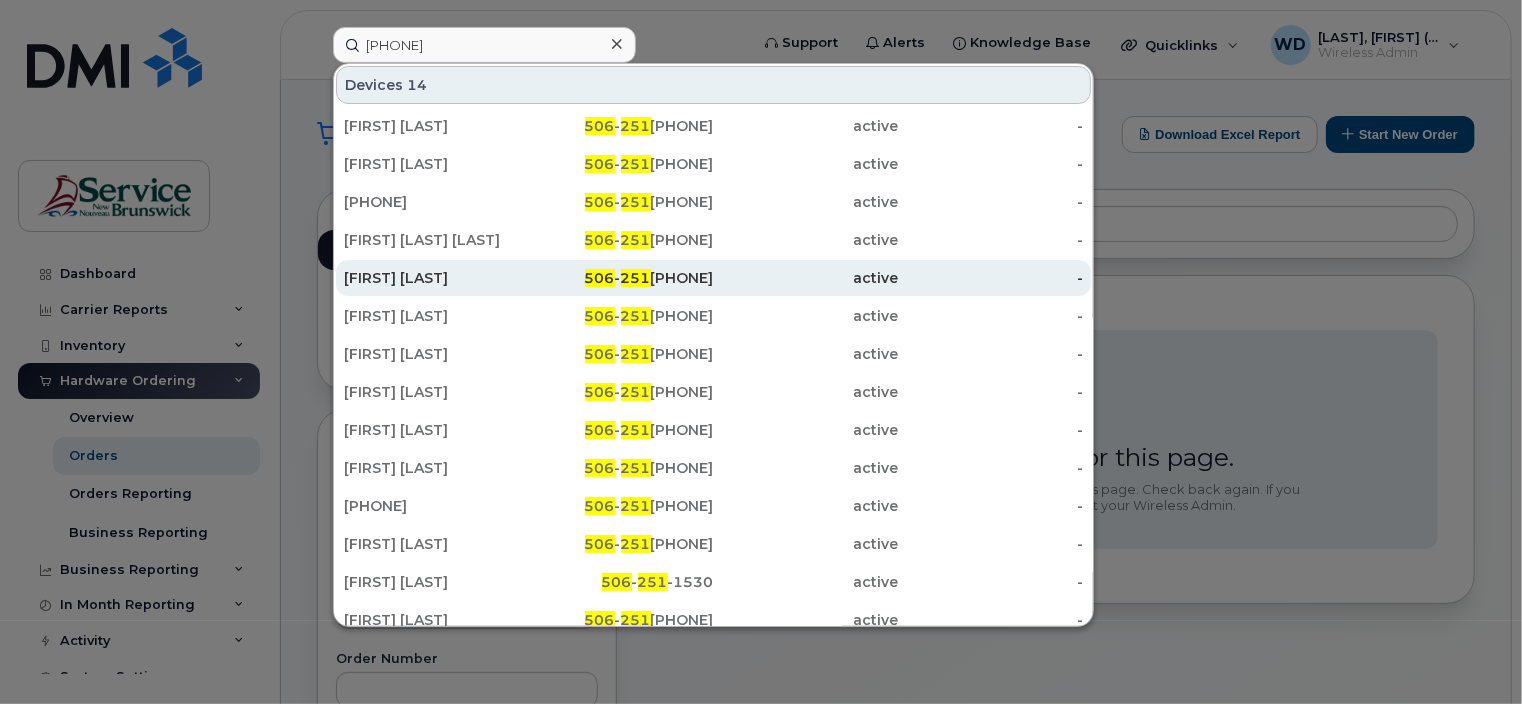 click on "Dawn Walsh" at bounding box center [436, 278] 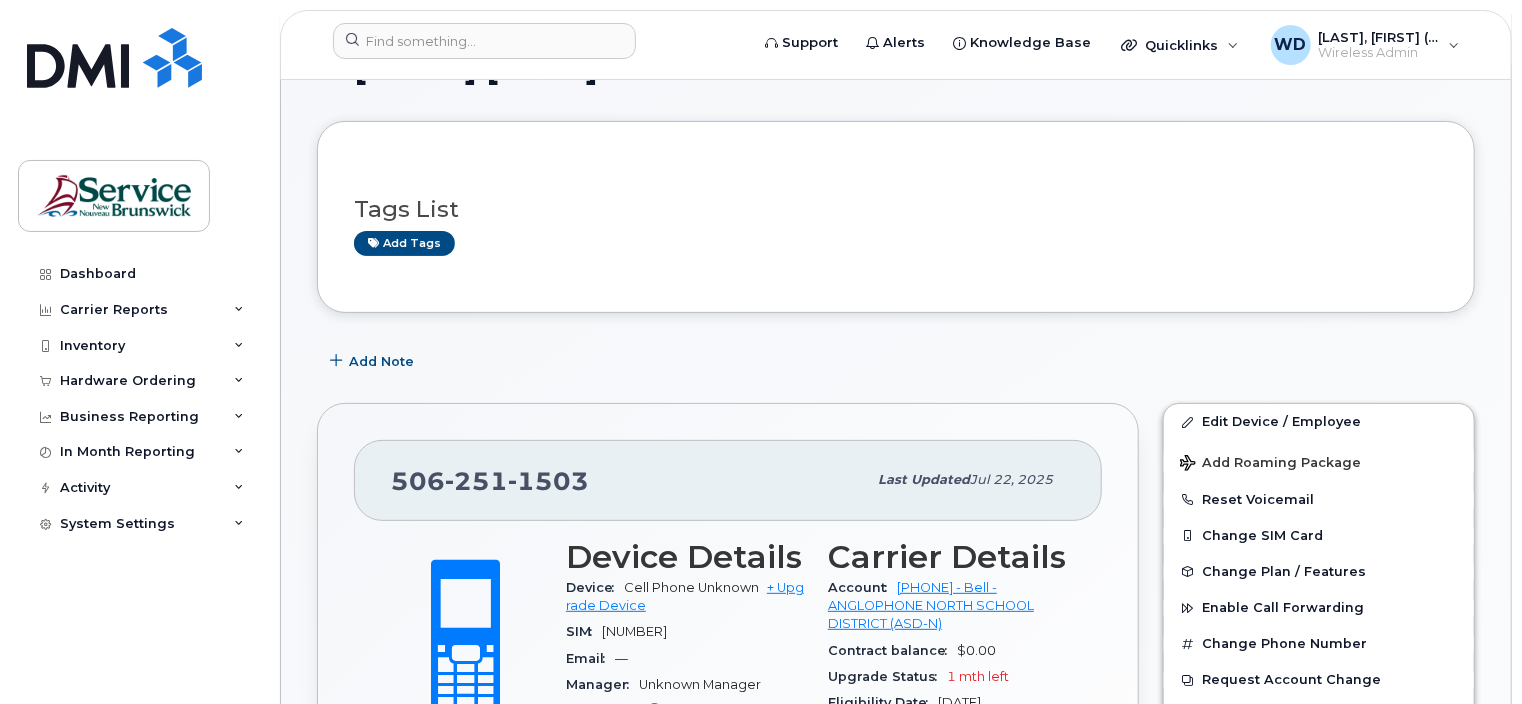 scroll, scrollTop: 0, scrollLeft: 0, axis: both 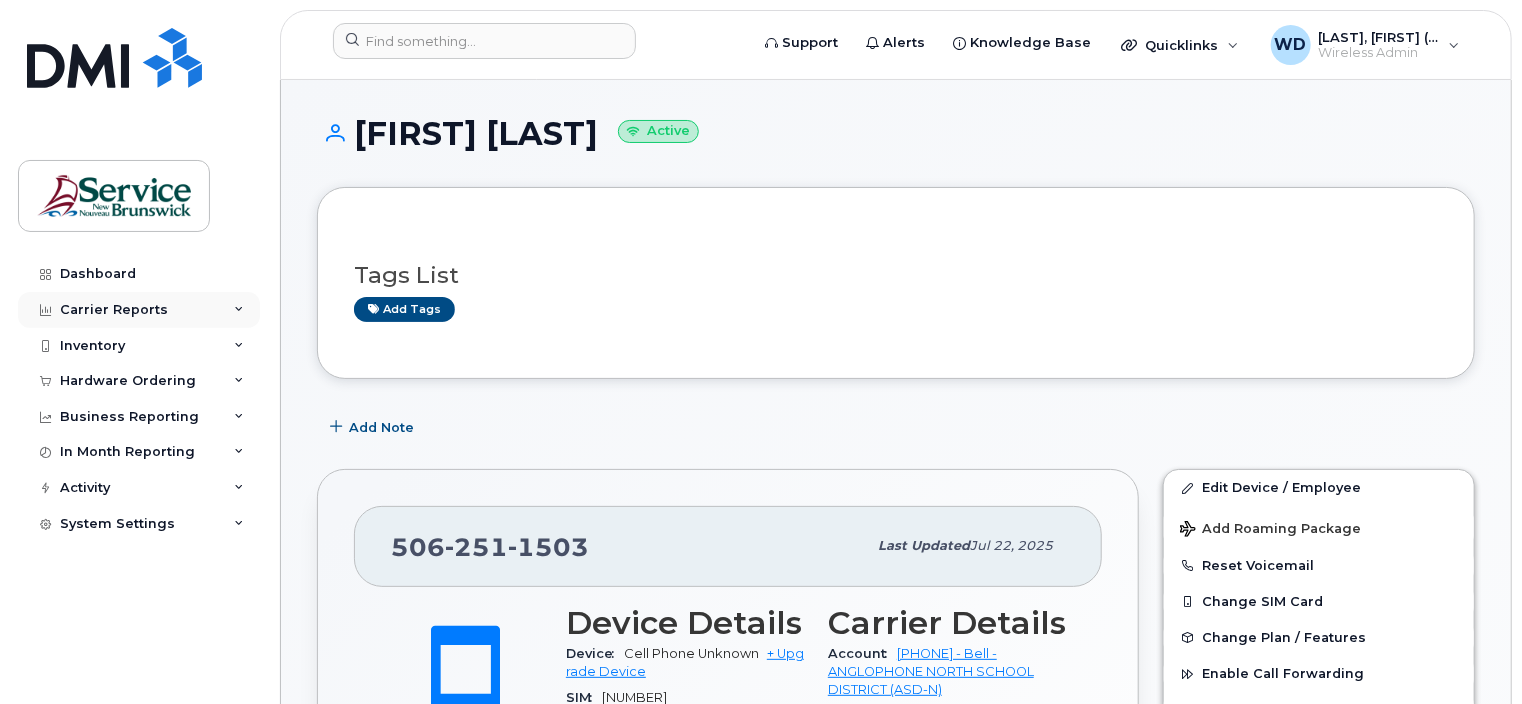 click on "Carrier Reports" at bounding box center (114, 310) 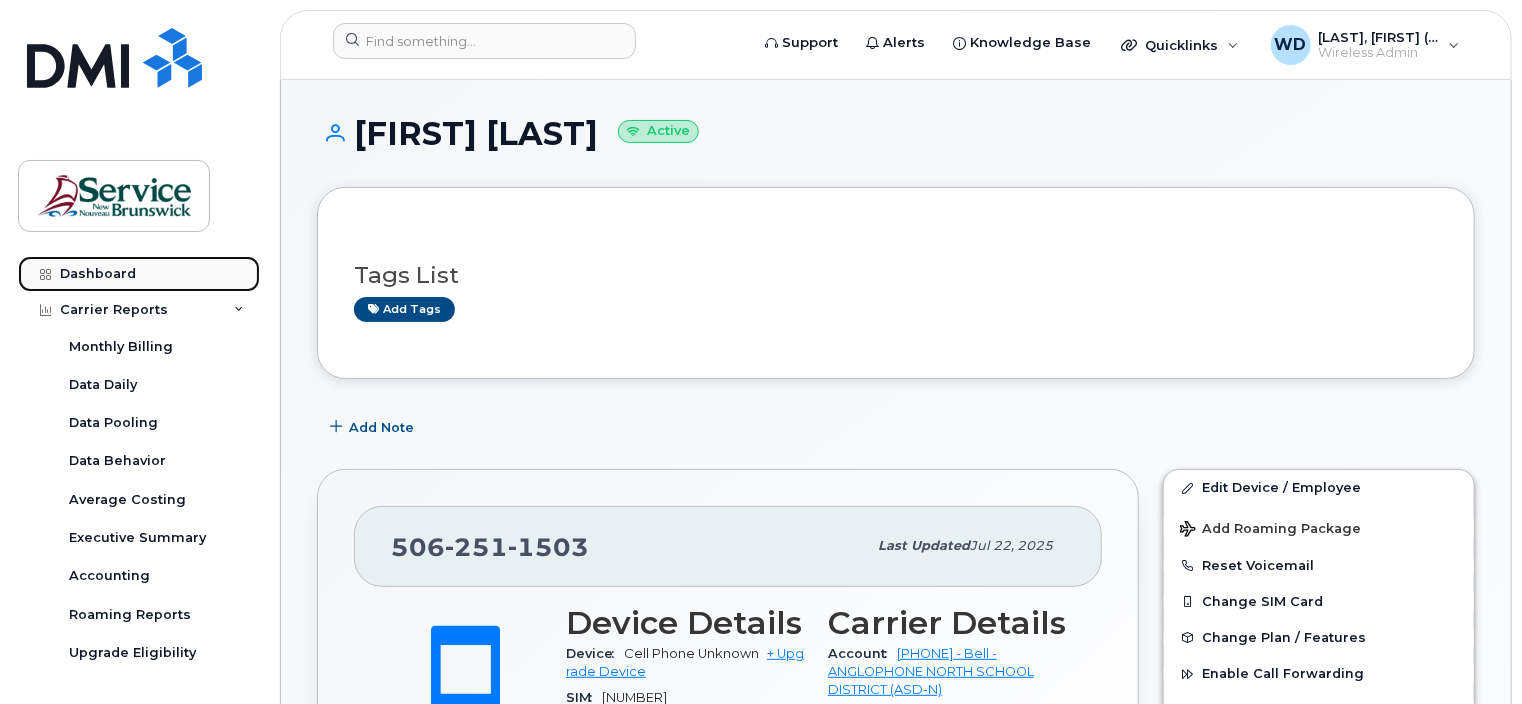 click on "Dashboard" at bounding box center [98, 274] 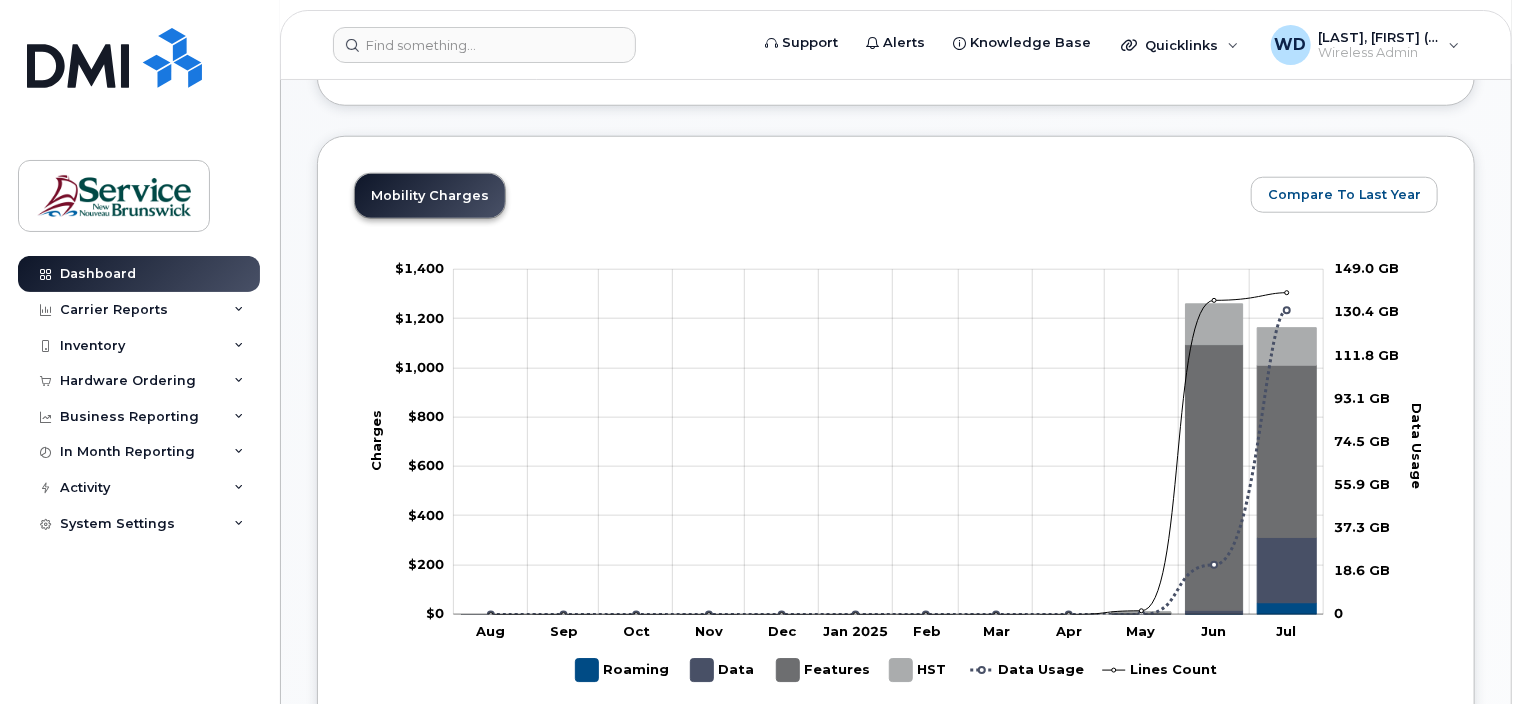 scroll, scrollTop: 1100, scrollLeft: 0, axis: vertical 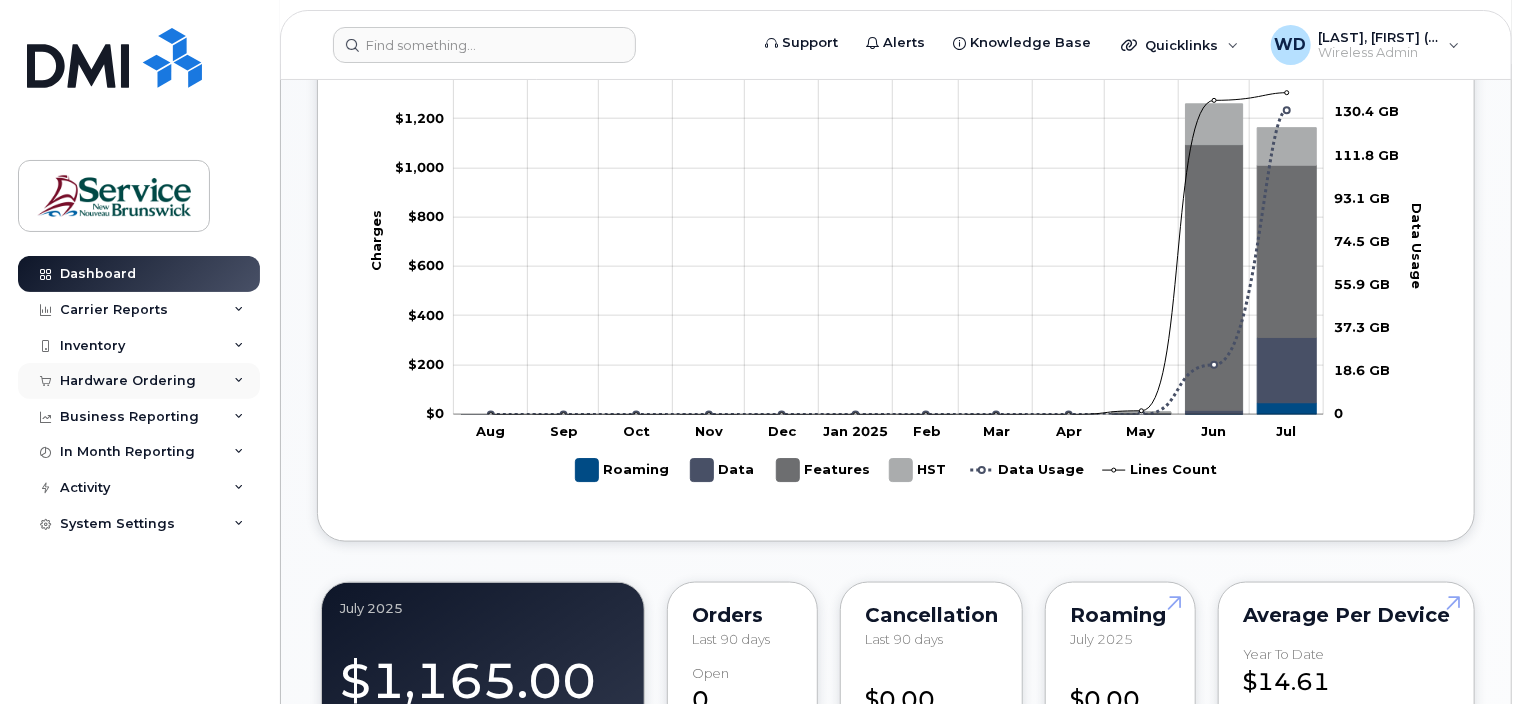 click on "Hardware Ordering" at bounding box center (128, 381) 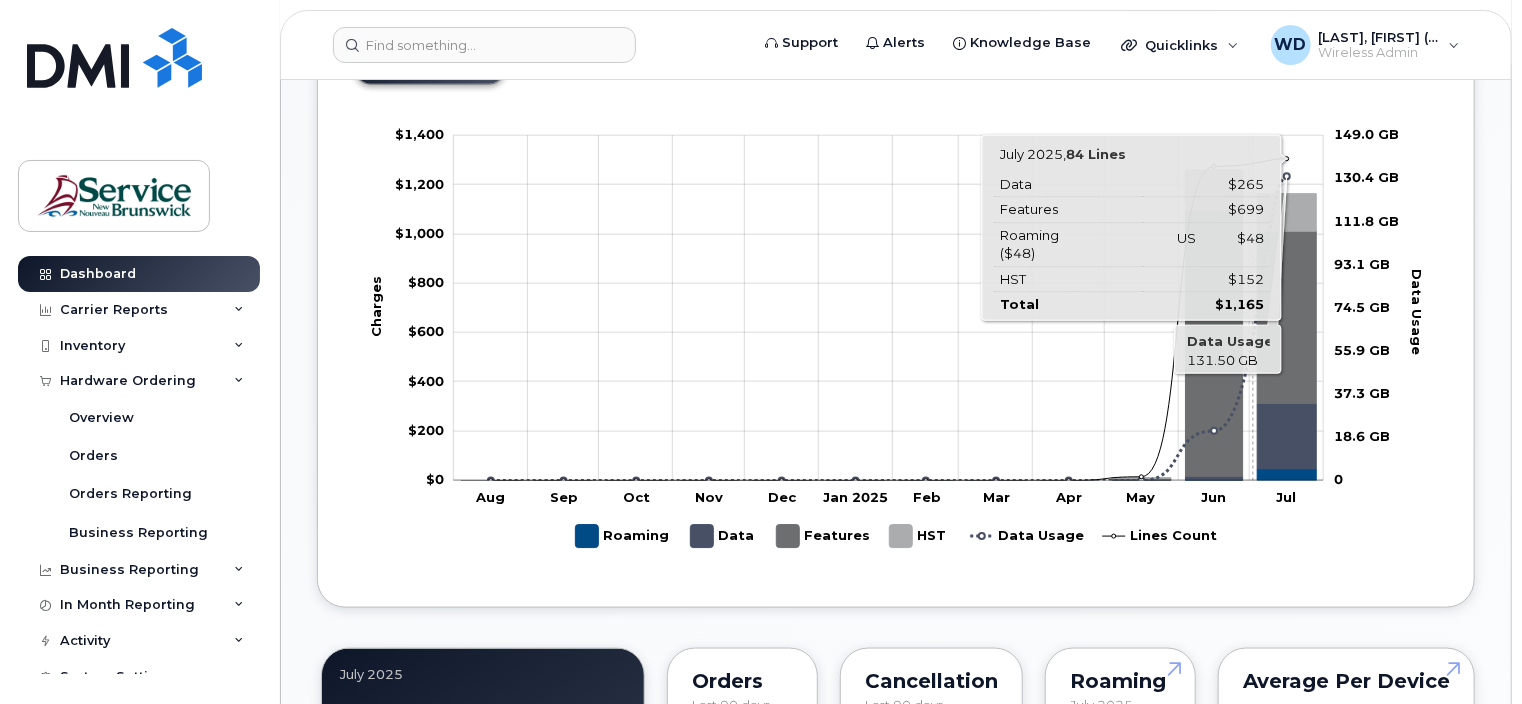 scroll, scrollTop: 1000, scrollLeft: 0, axis: vertical 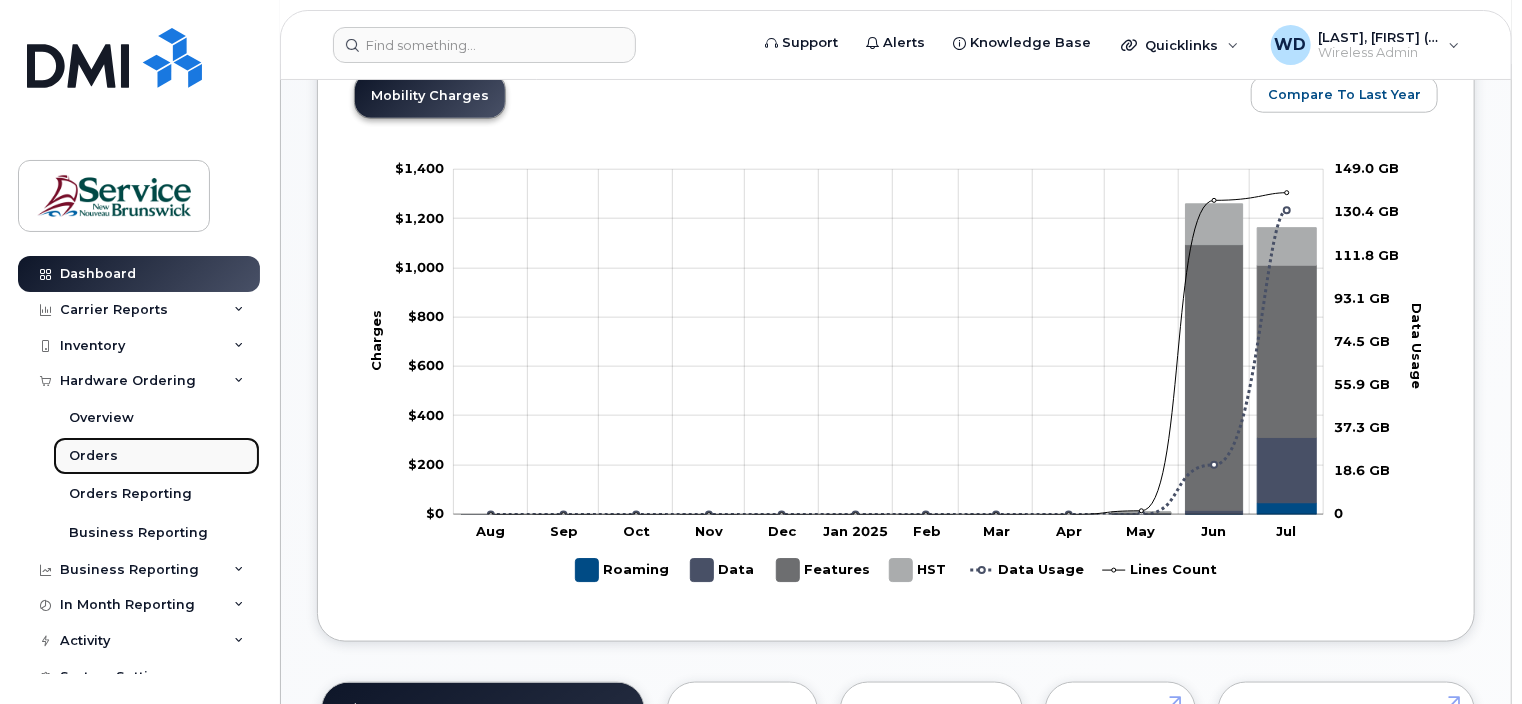 click on "Orders" at bounding box center (93, 456) 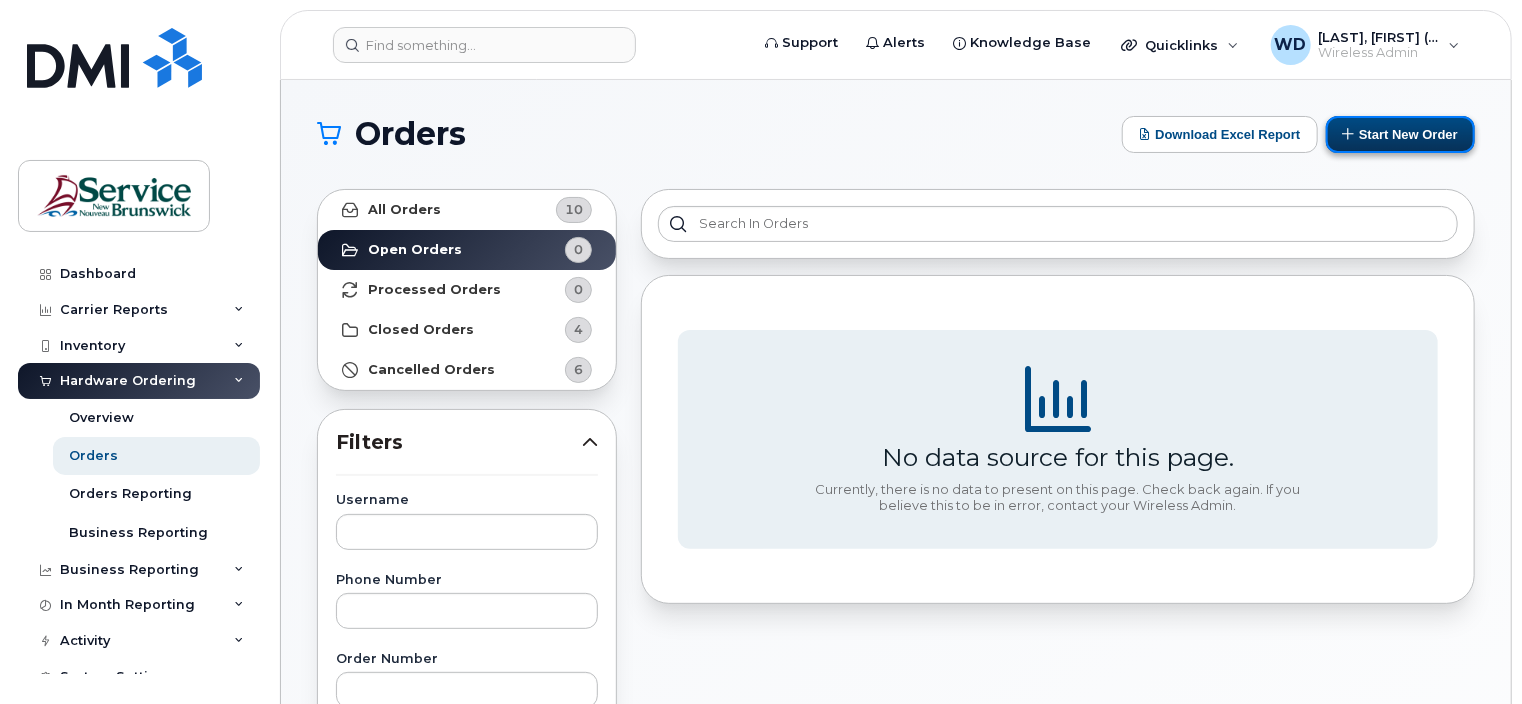click on "Start New Order" at bounding box center (1400, 134) 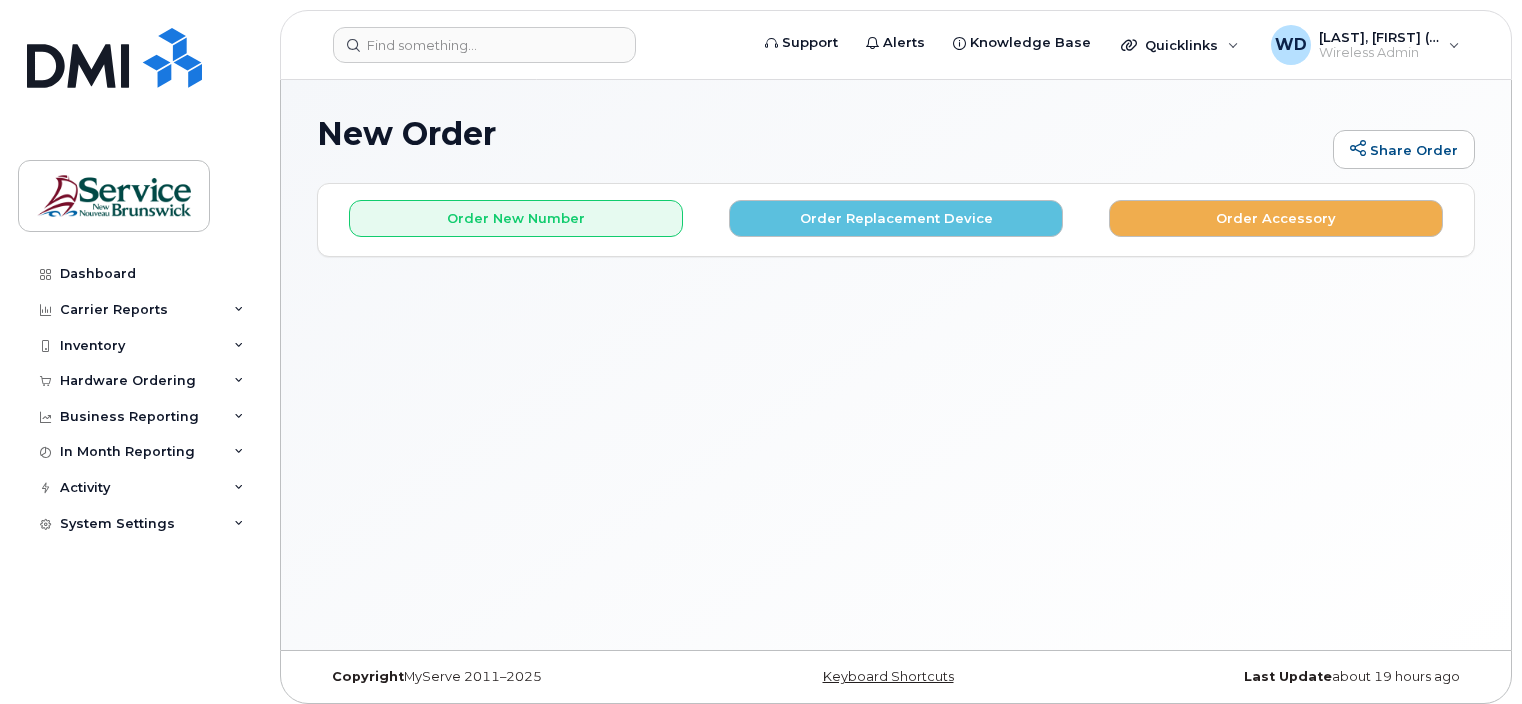 scroll, scrollTop: 0, scrollLeft: 0, axis: both 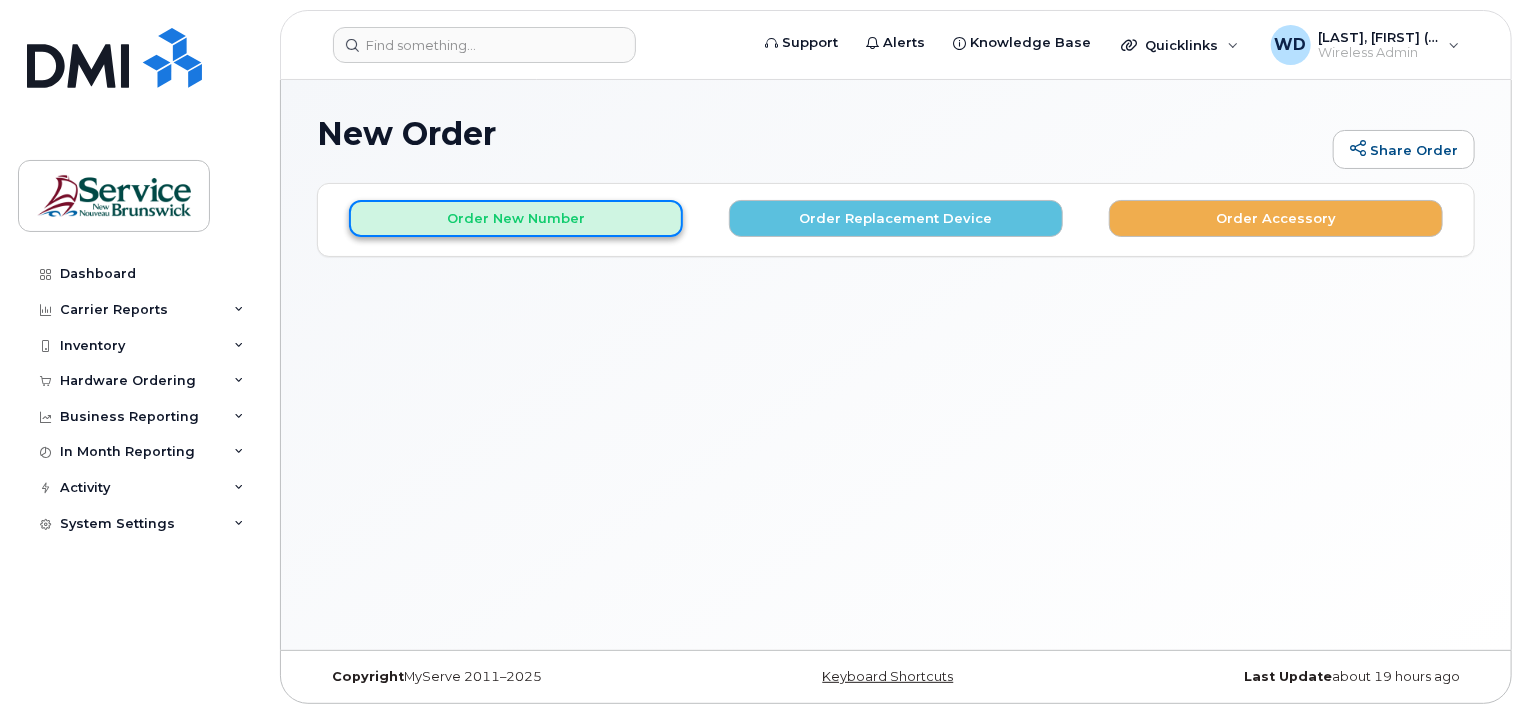 click on "Order New Number" at bounding box center [516, 218] 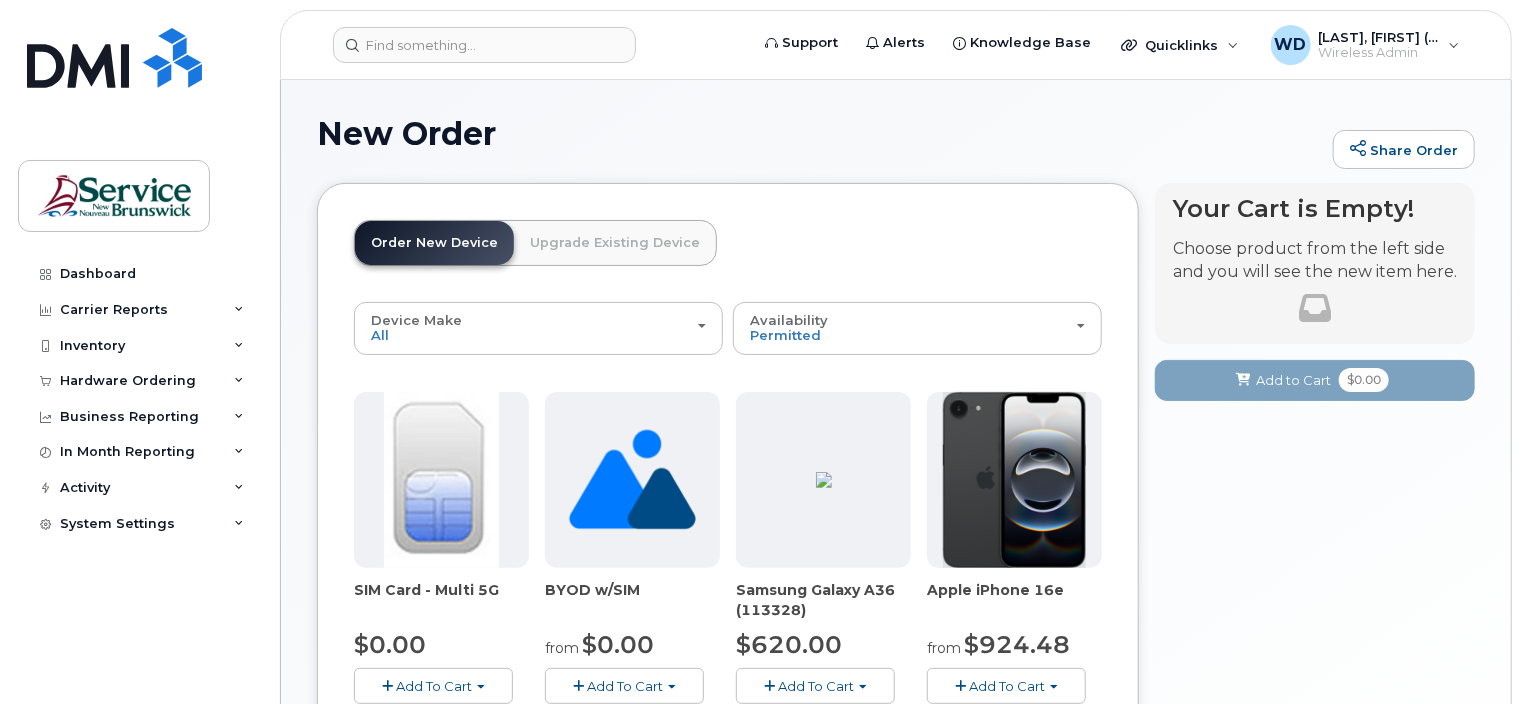 scroll, scrollTop: 100, scrollLeft: 0, axis: vertical 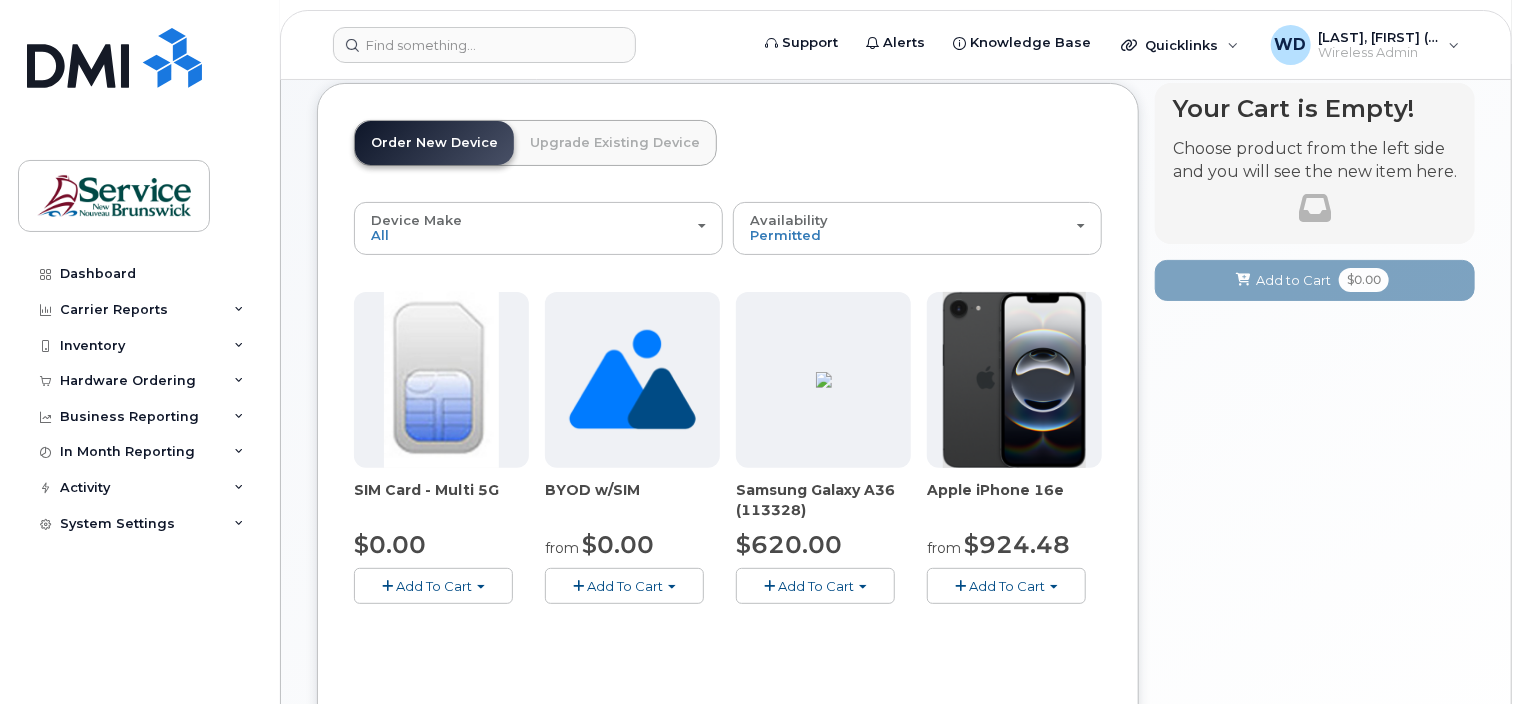 click on "Add To Cart" at bounding box center [815, 585] 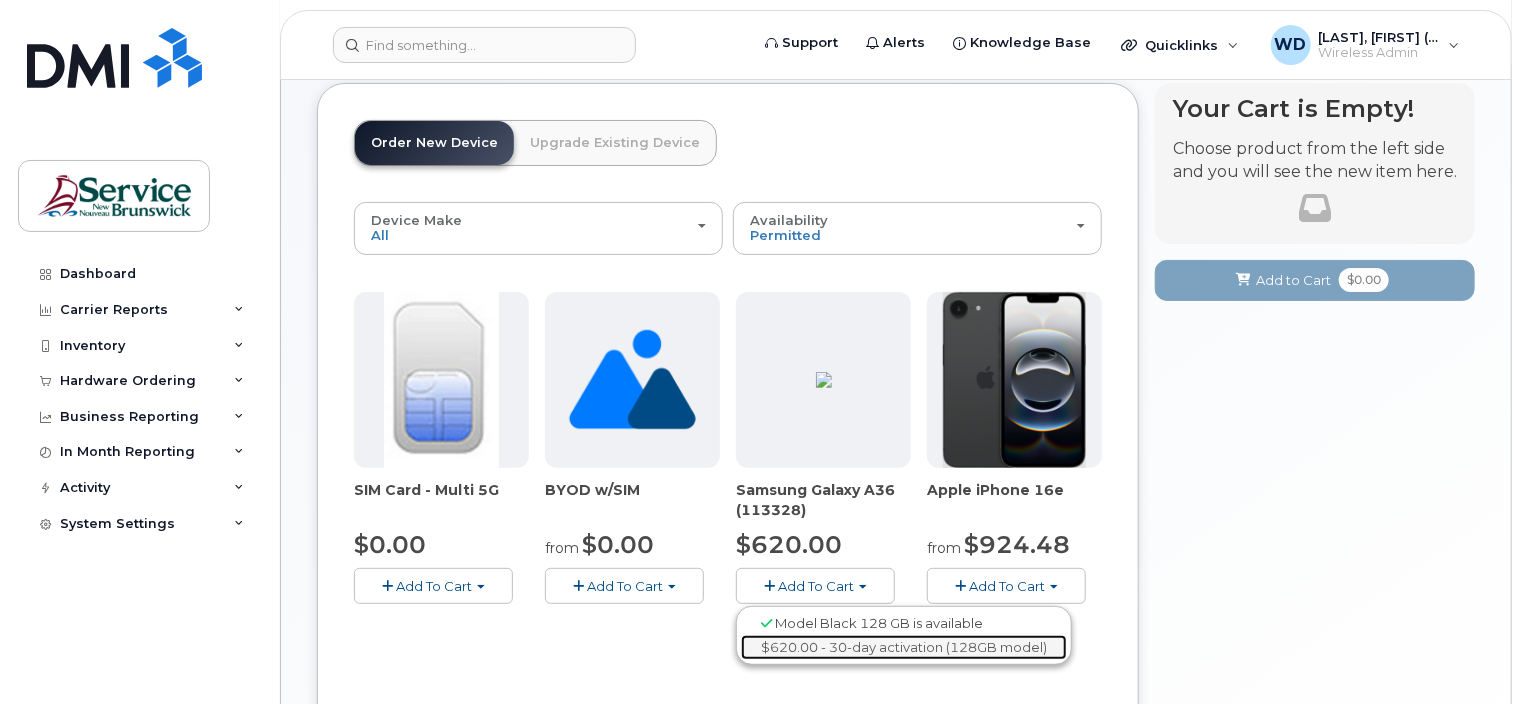 click on "$620.00 - 30-day activation (128GB model)" at bounding box center (904, 647) 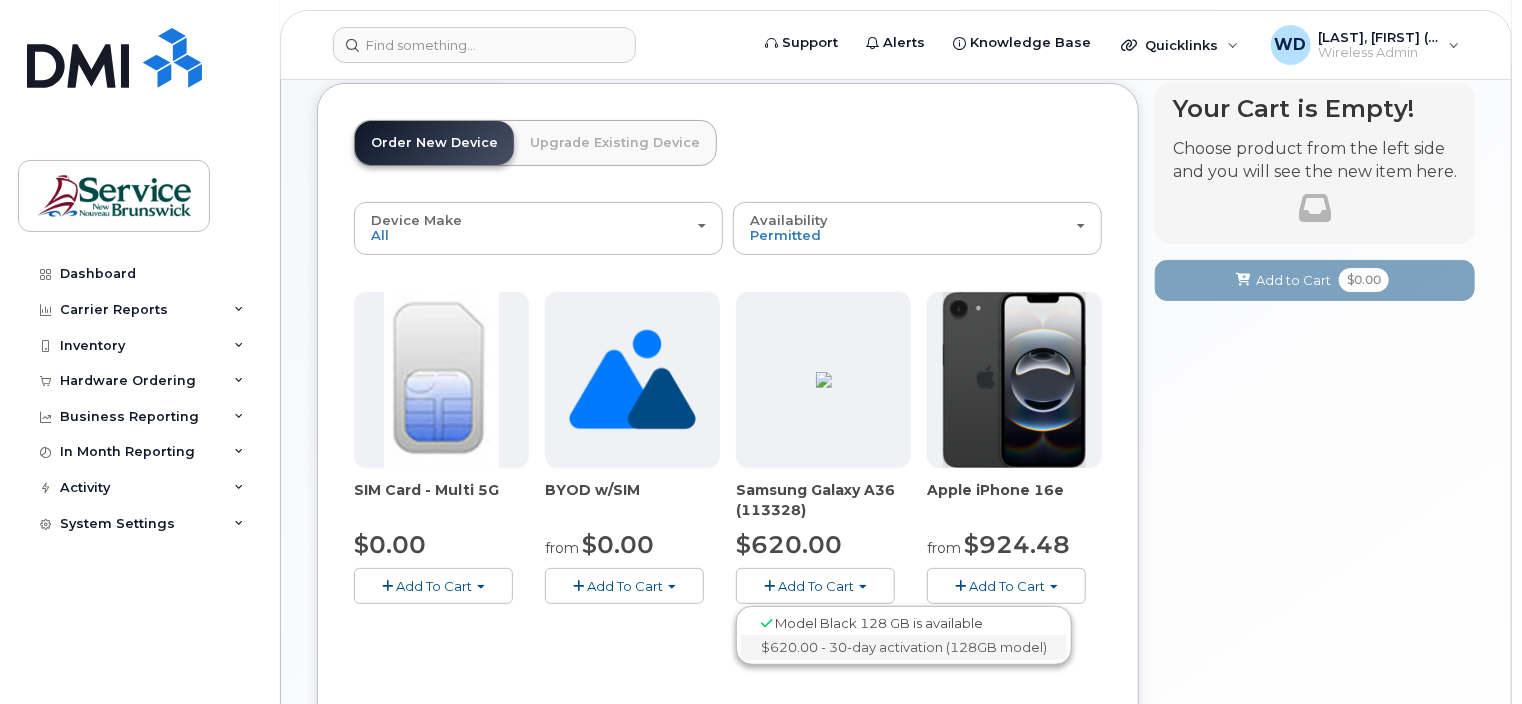 scroll, scrollTop: 9, scrollLeft: 0, axis: vertical 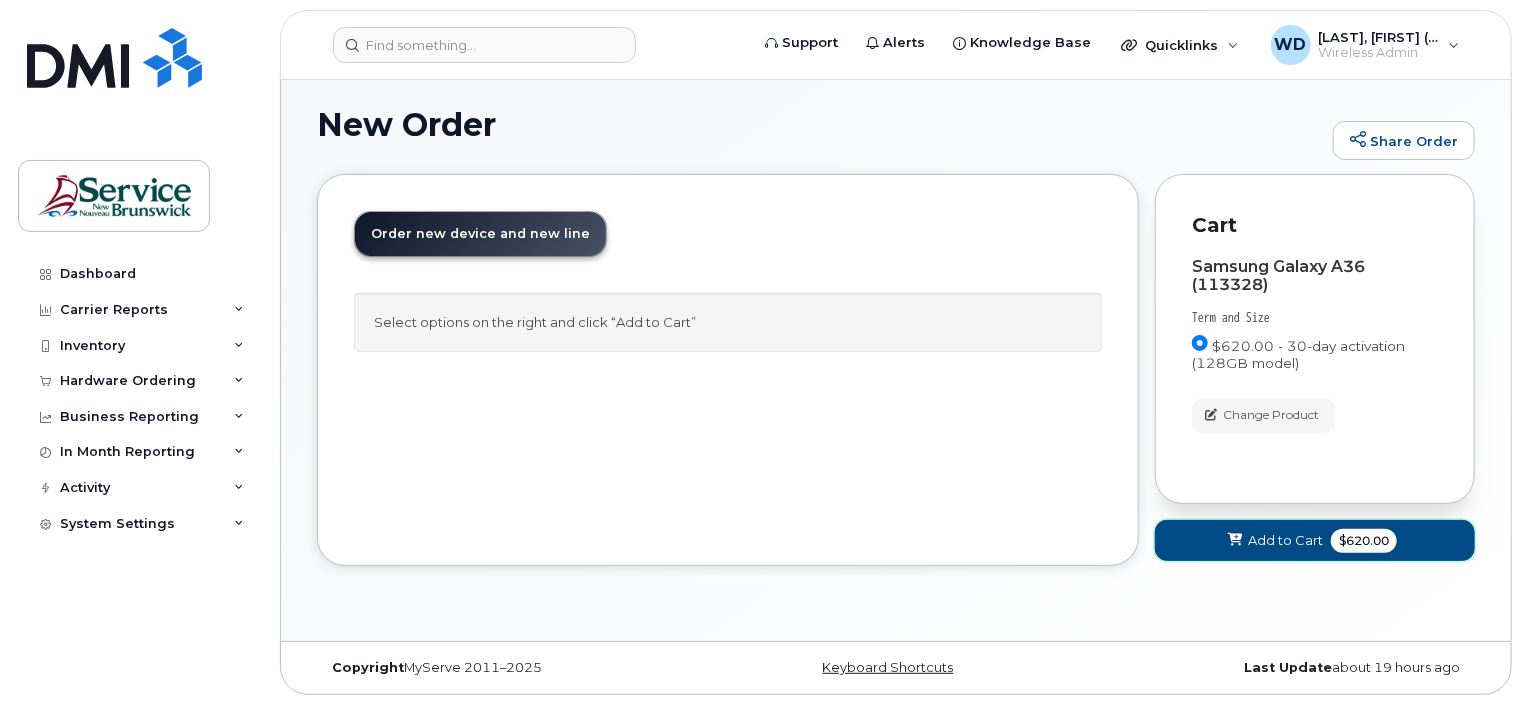 click on "$620.00" at bounding box center [1364, 541] 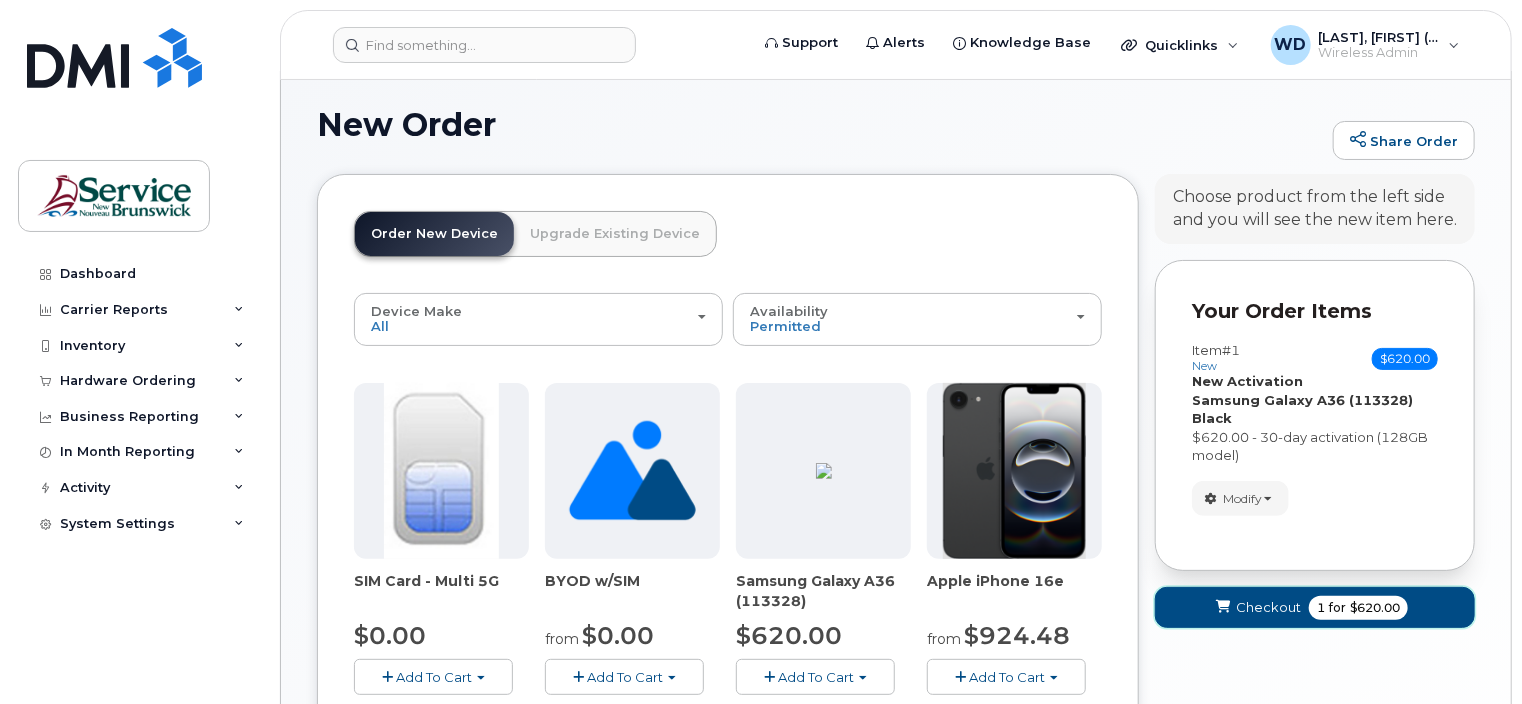 click on "Checkout" at bounding box center [1268, 607] 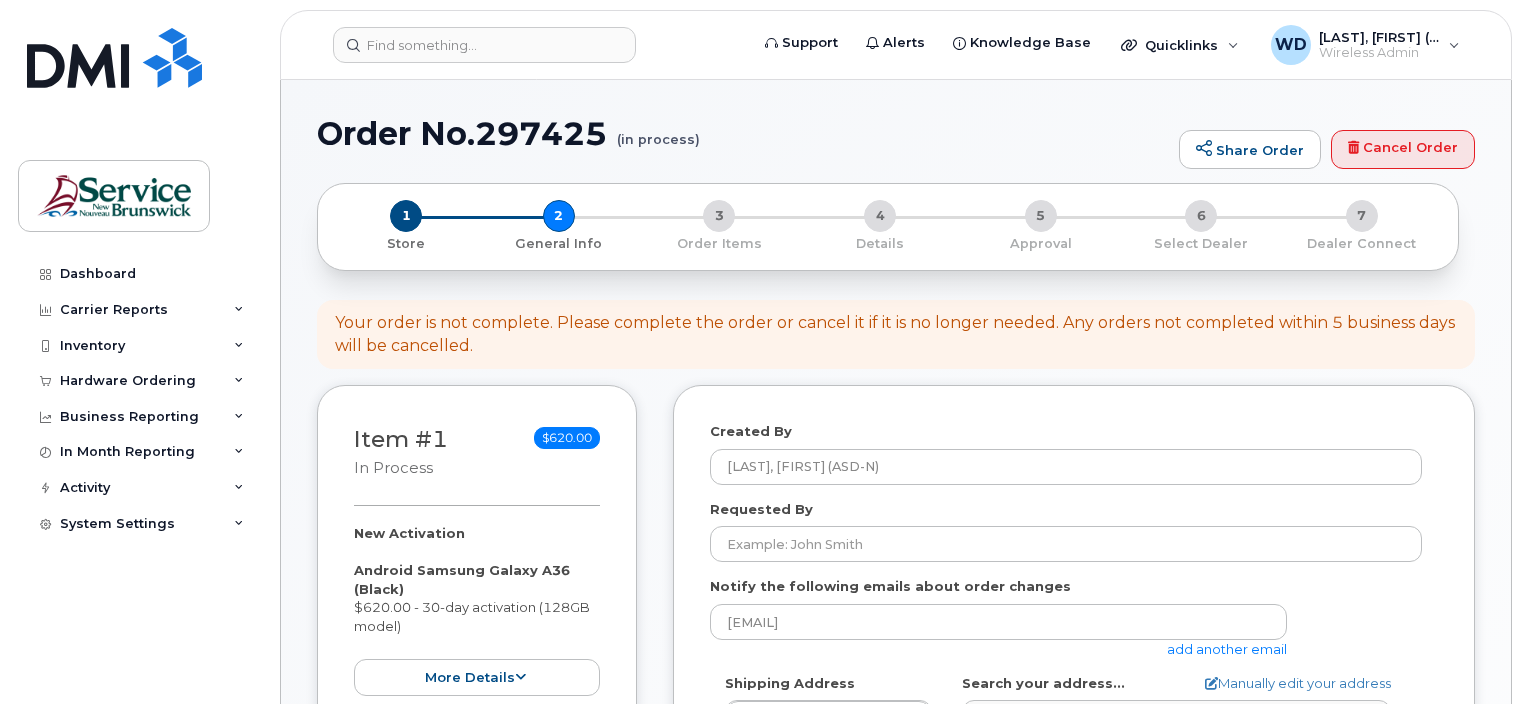 select 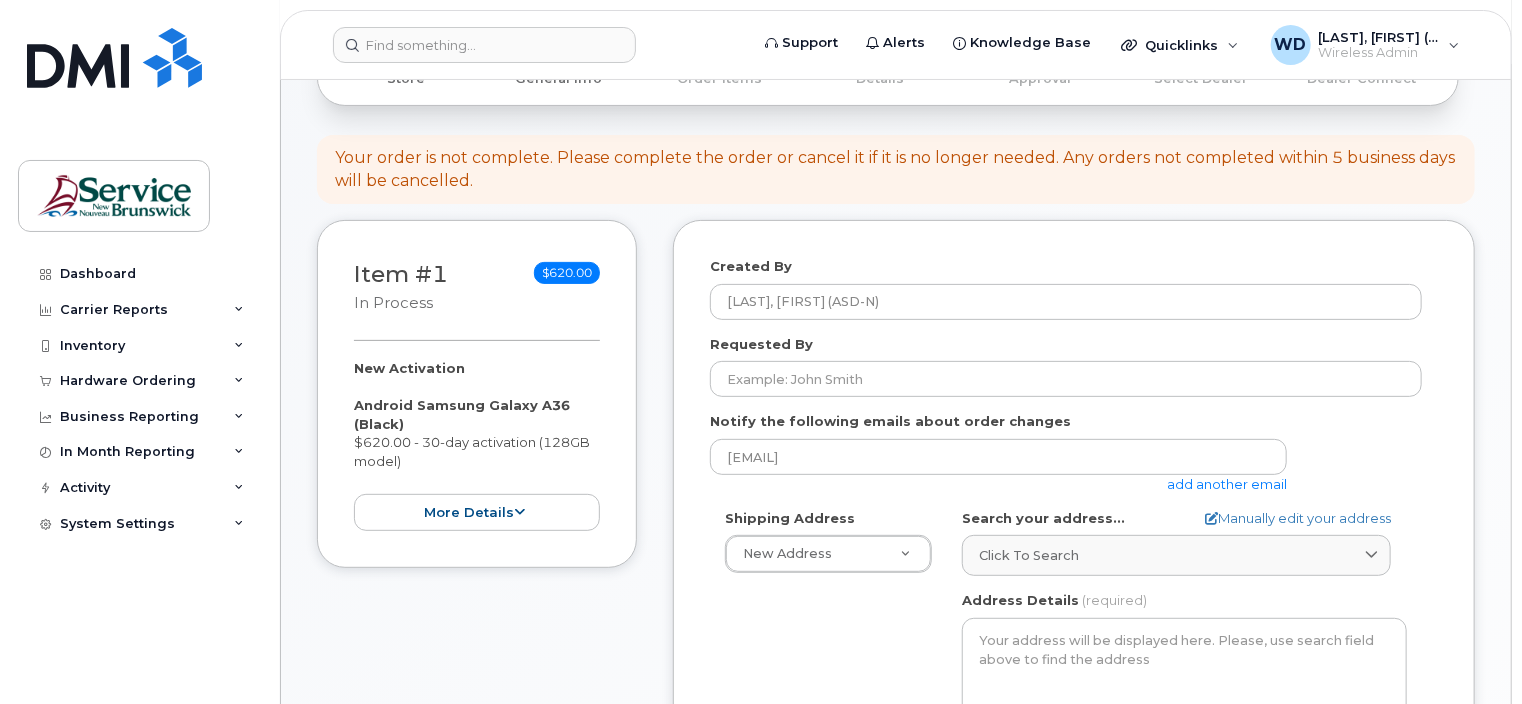 scroll, scrollTop: 200, scrollLeft: 0, axis: vertical 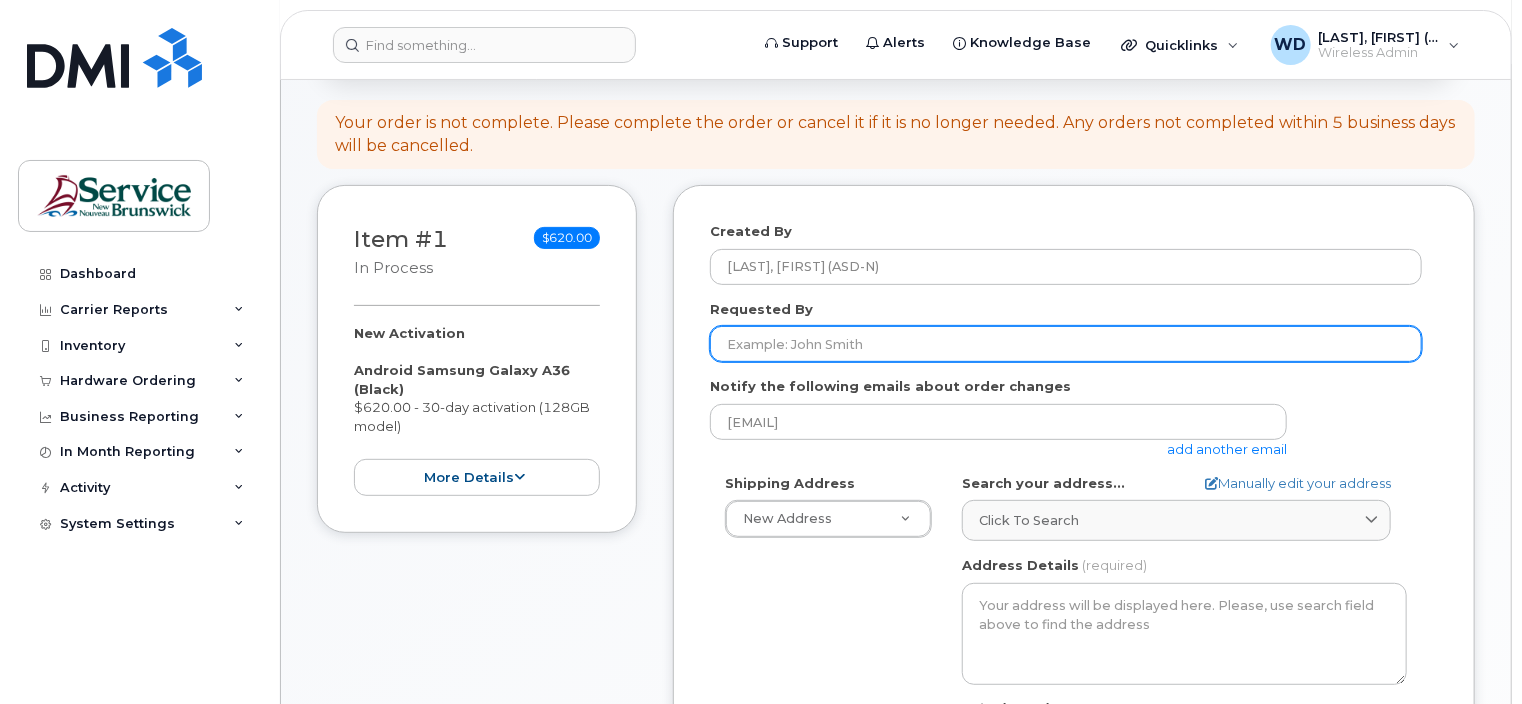 click on "Requested By" at bounding box center (1066, 344) 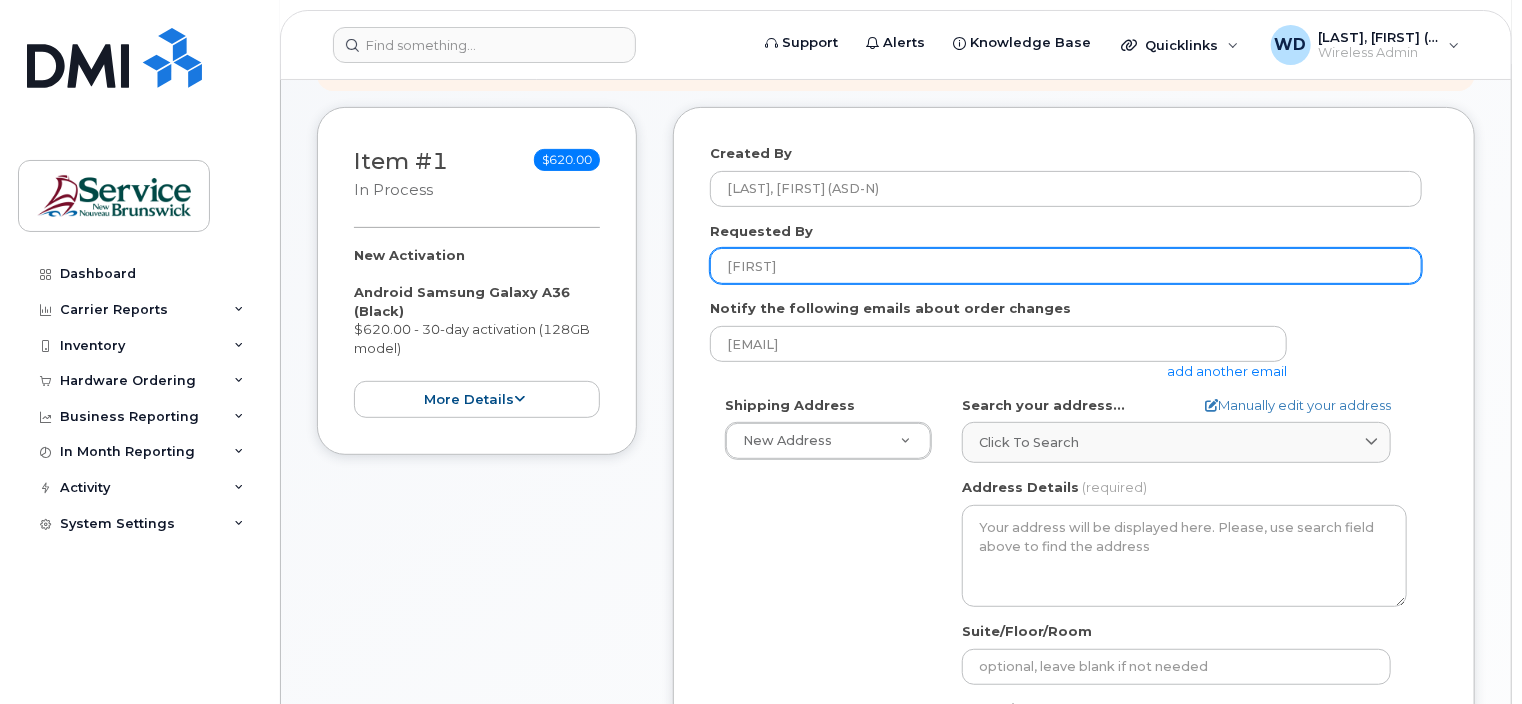 scroll, scrollTop: 400, scrollLeft: 0, axis: vertical 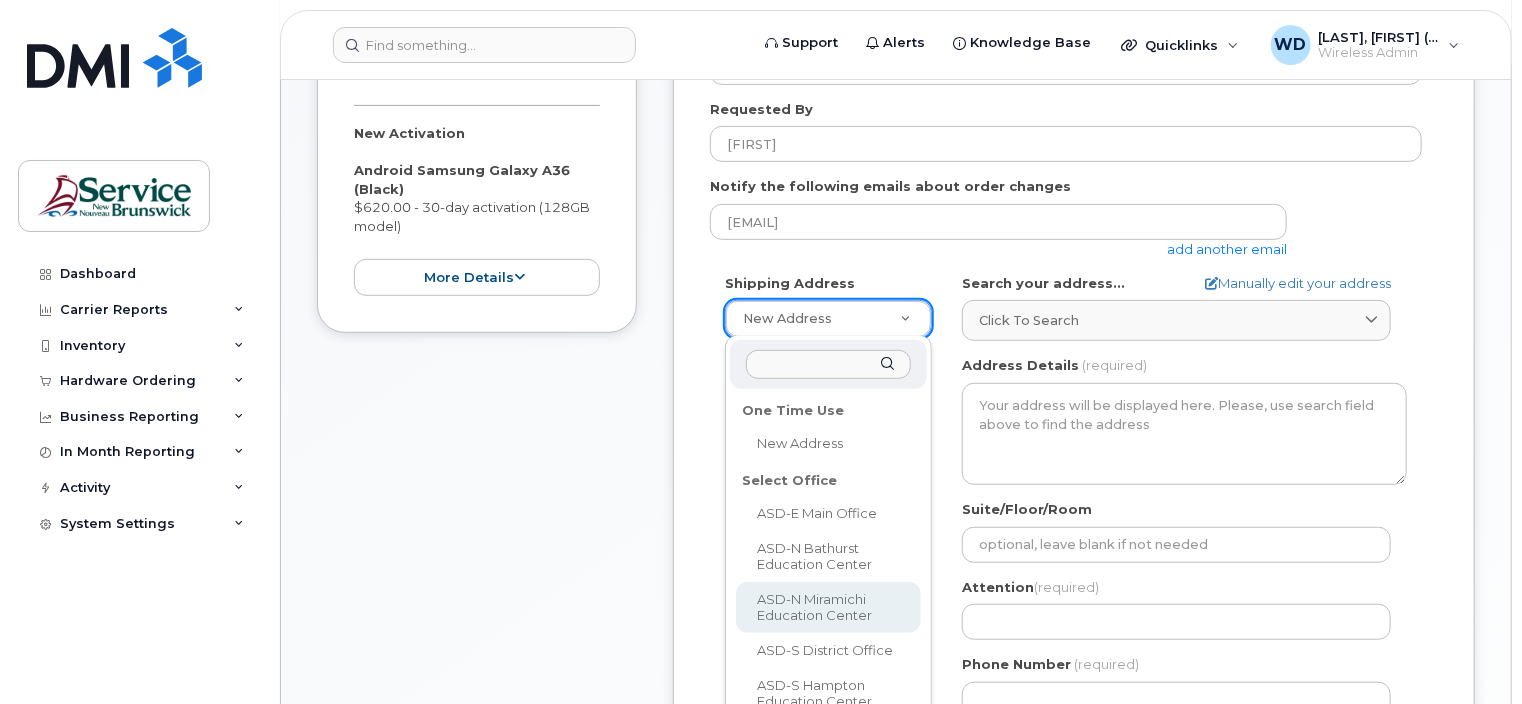 select 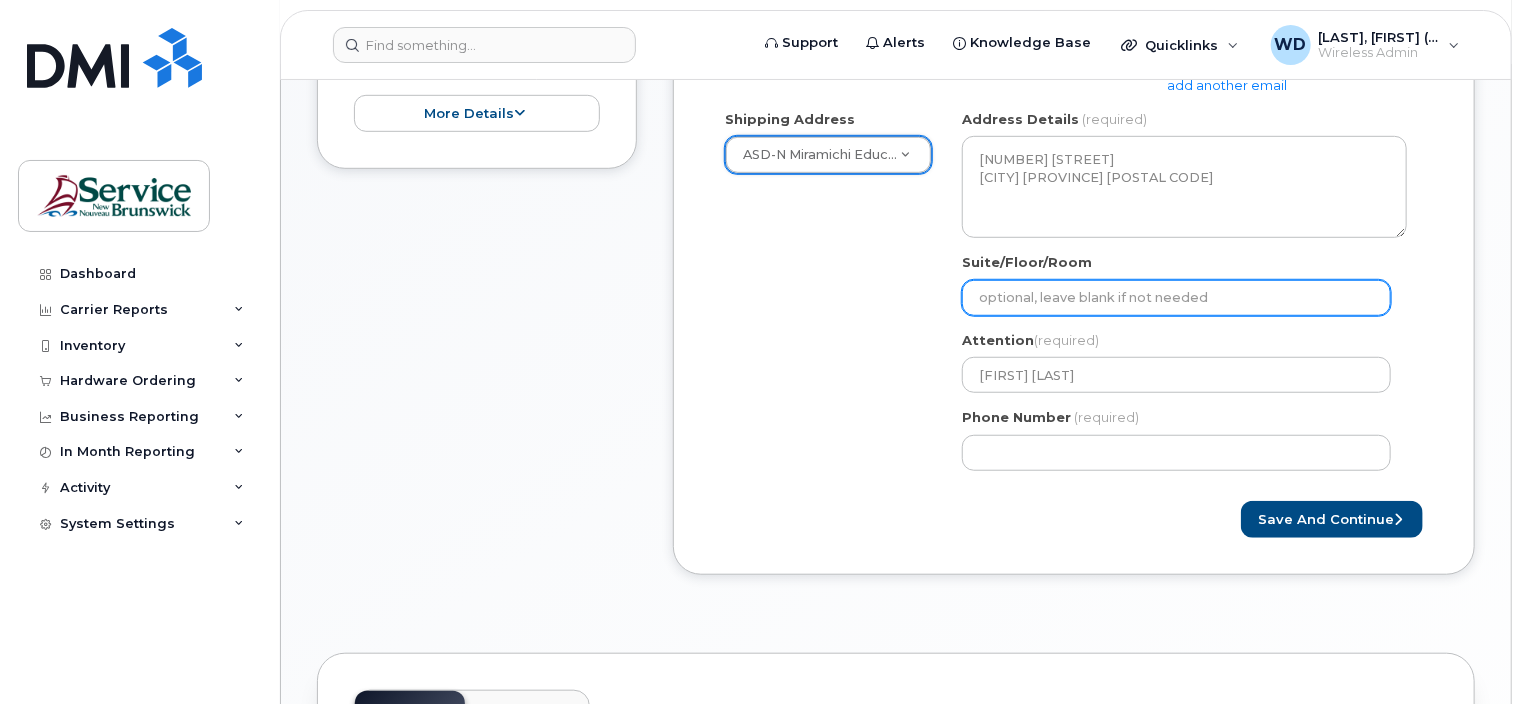 scroll, scrollTop: 600, scrollLeft: 0, axis: vertical 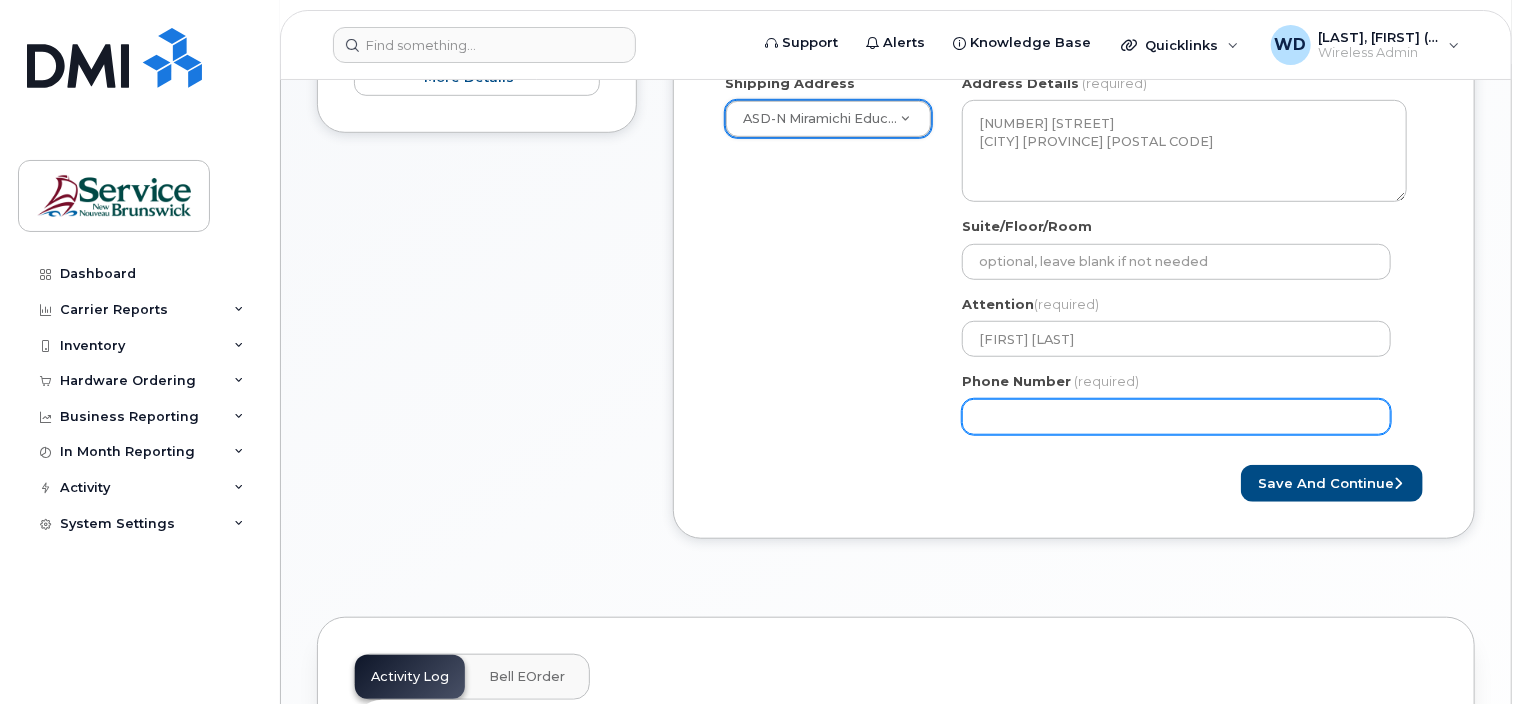 click on "Phone Number" at bounding box center [1176, 417] 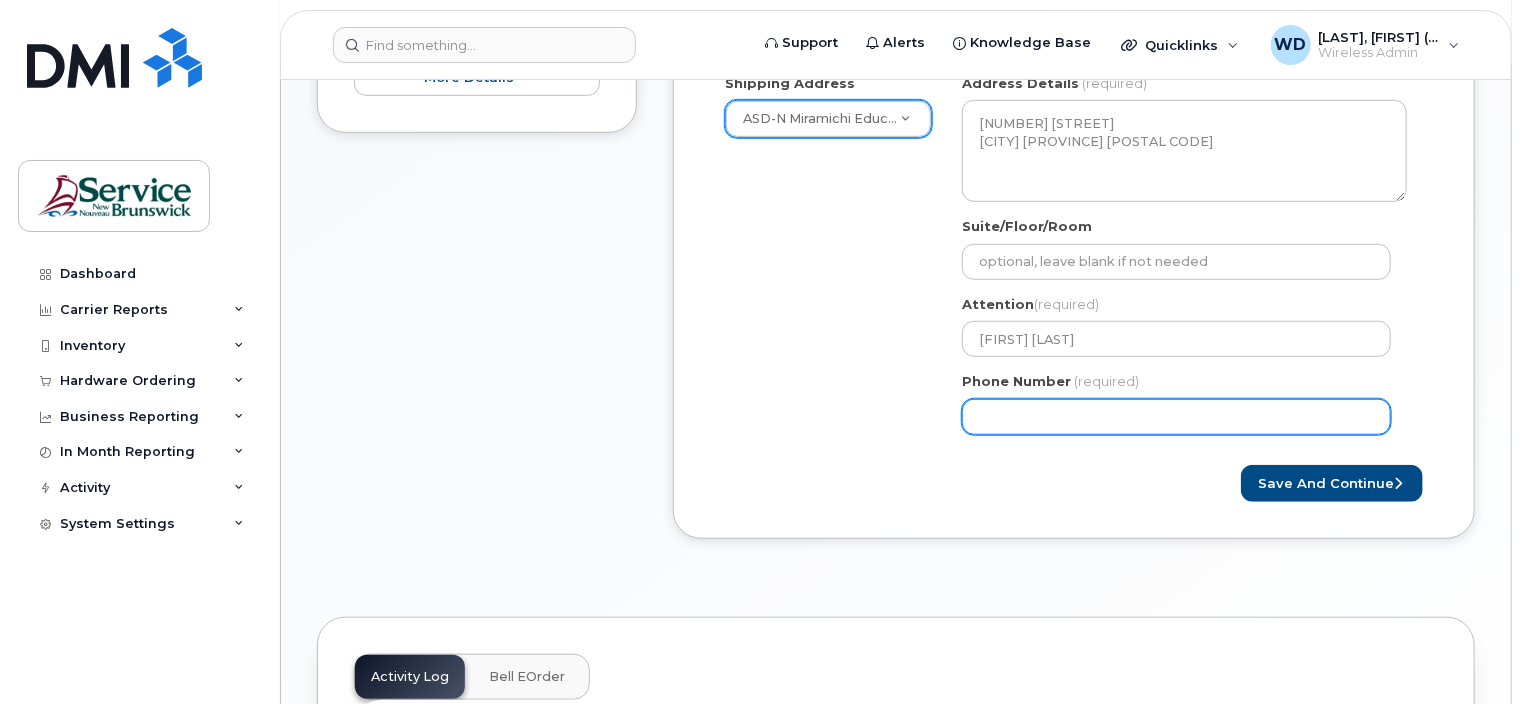 select 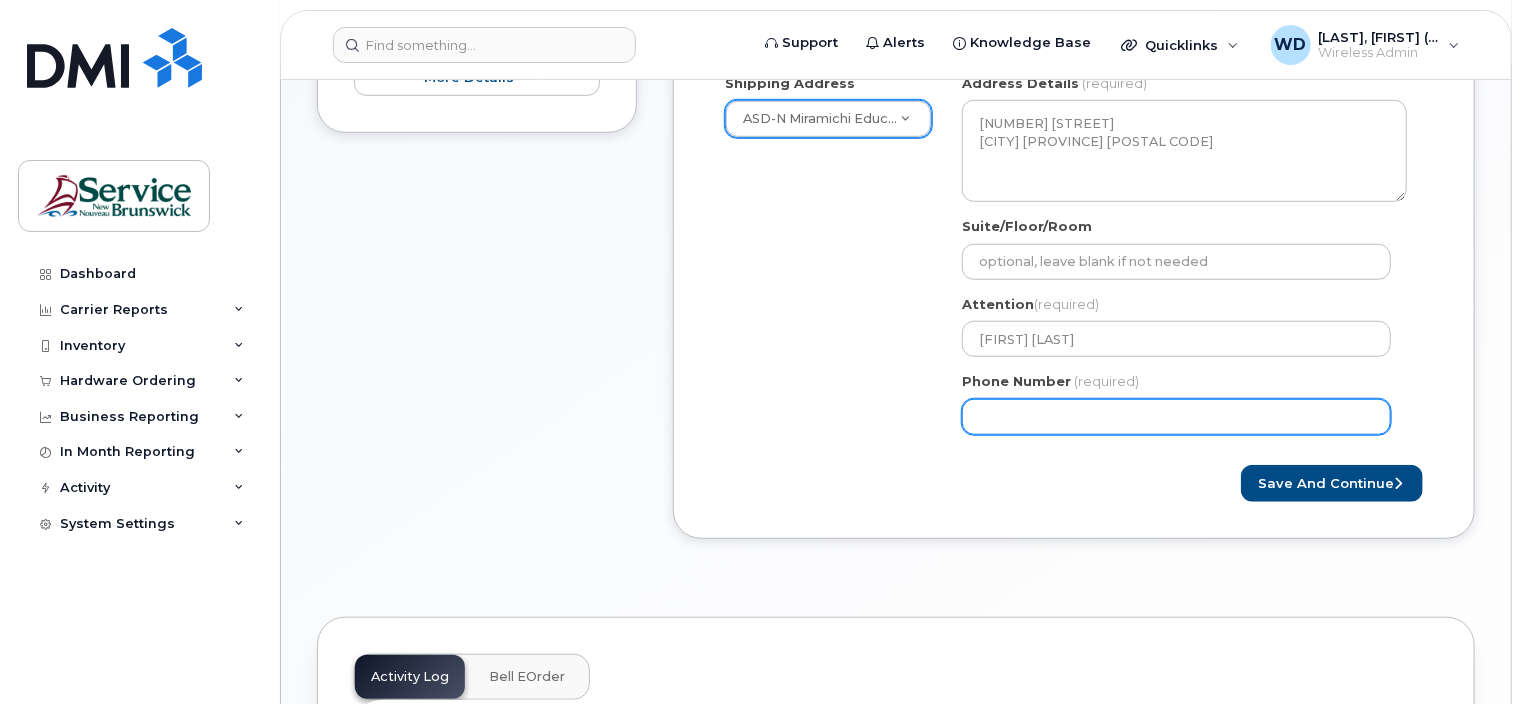 type on "5062511503" 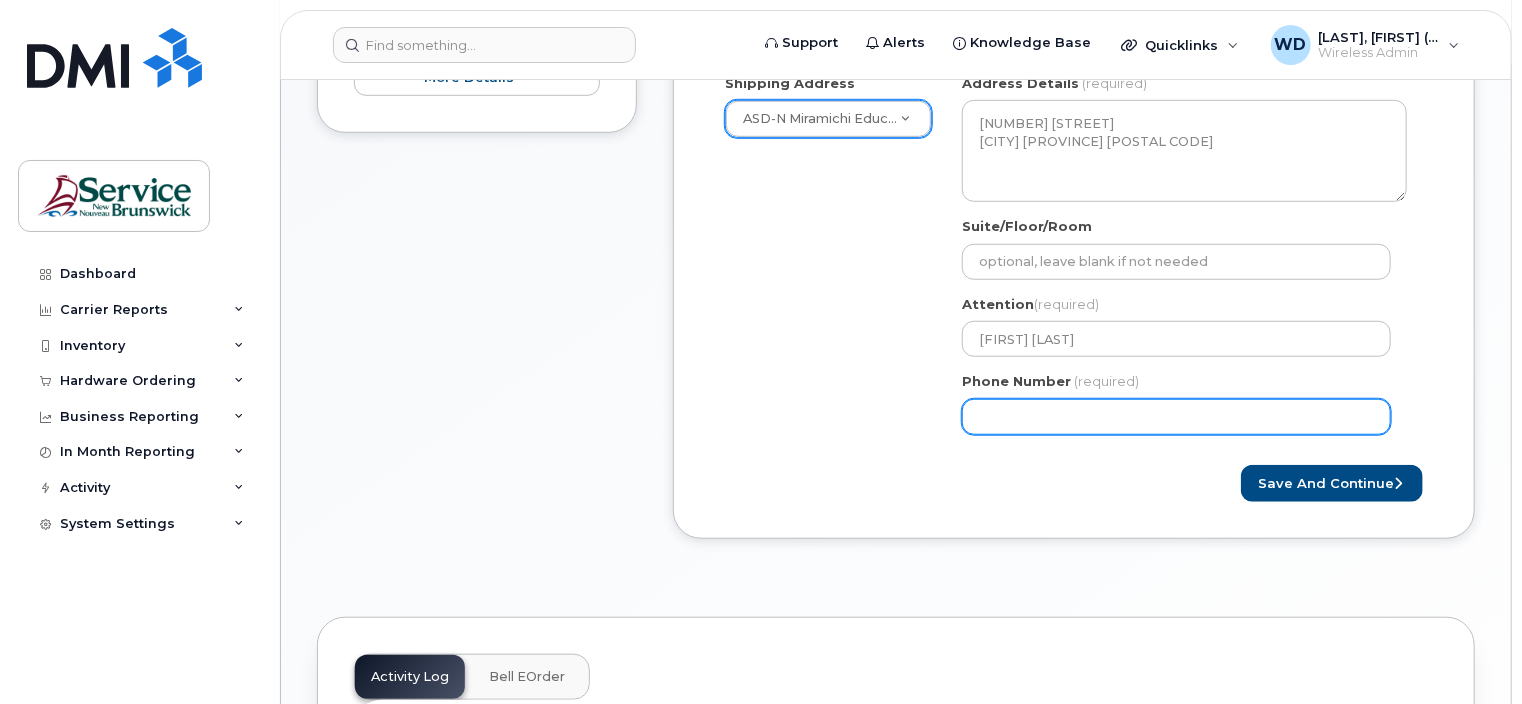 select 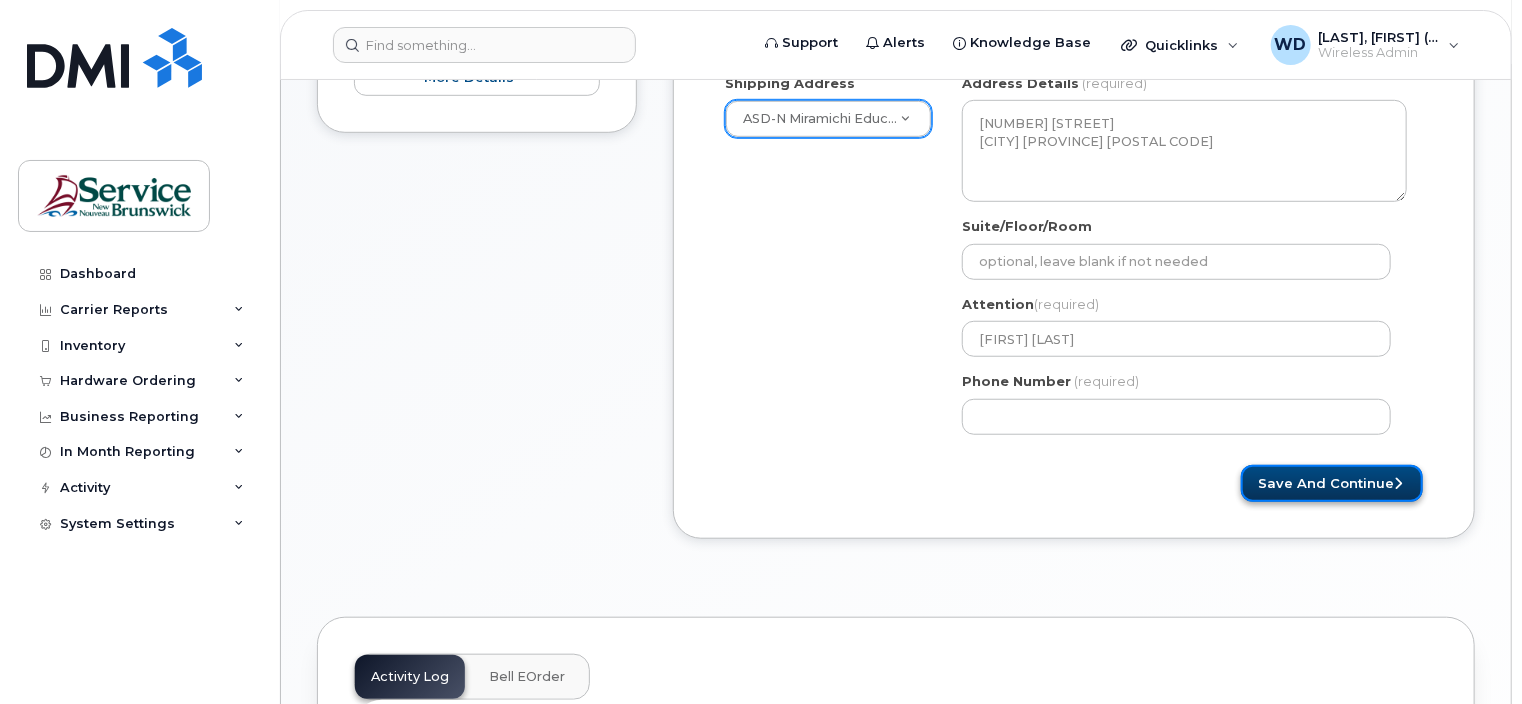 click on "Save and Continue" at bounding box center [1332, 483] 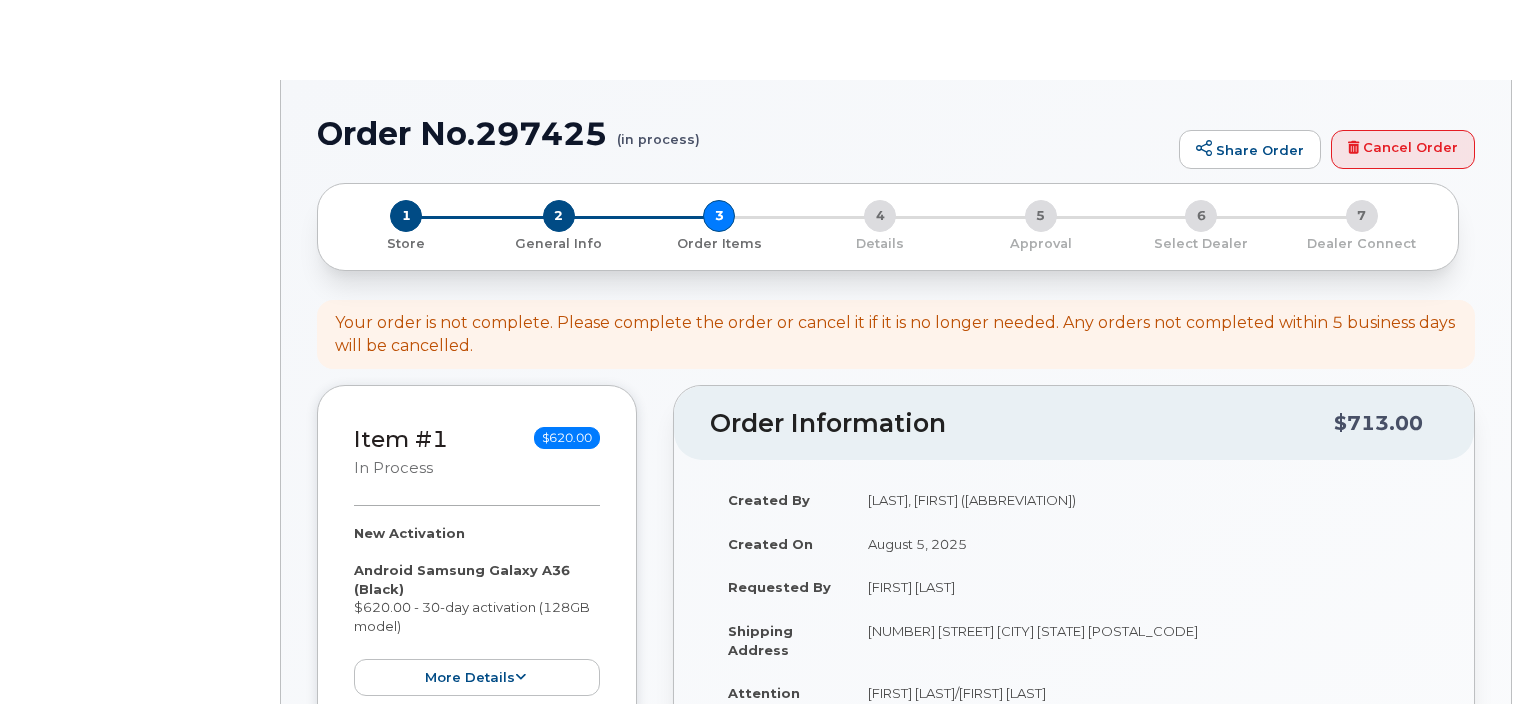 select 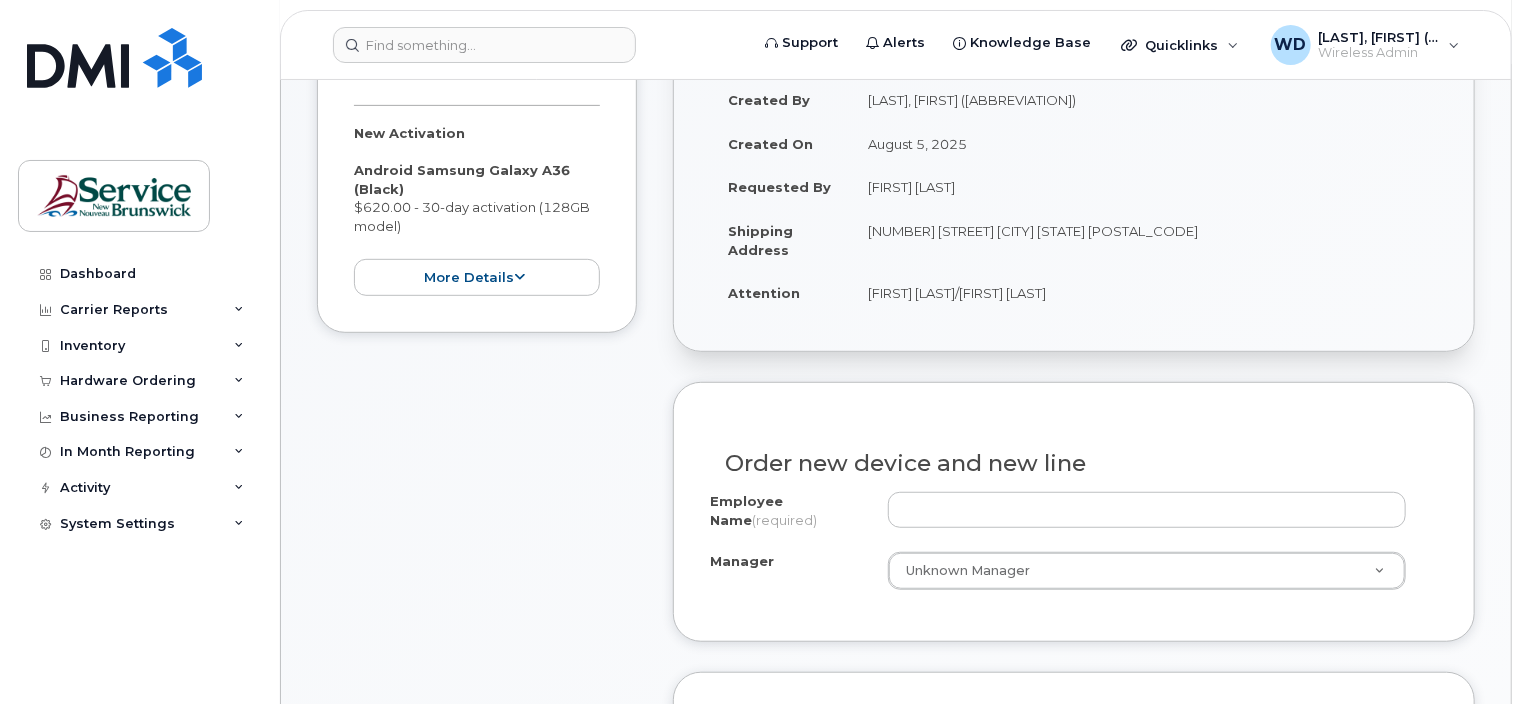 scroll, scrollTop: 500, scrollLeft: 0, axis: vertical 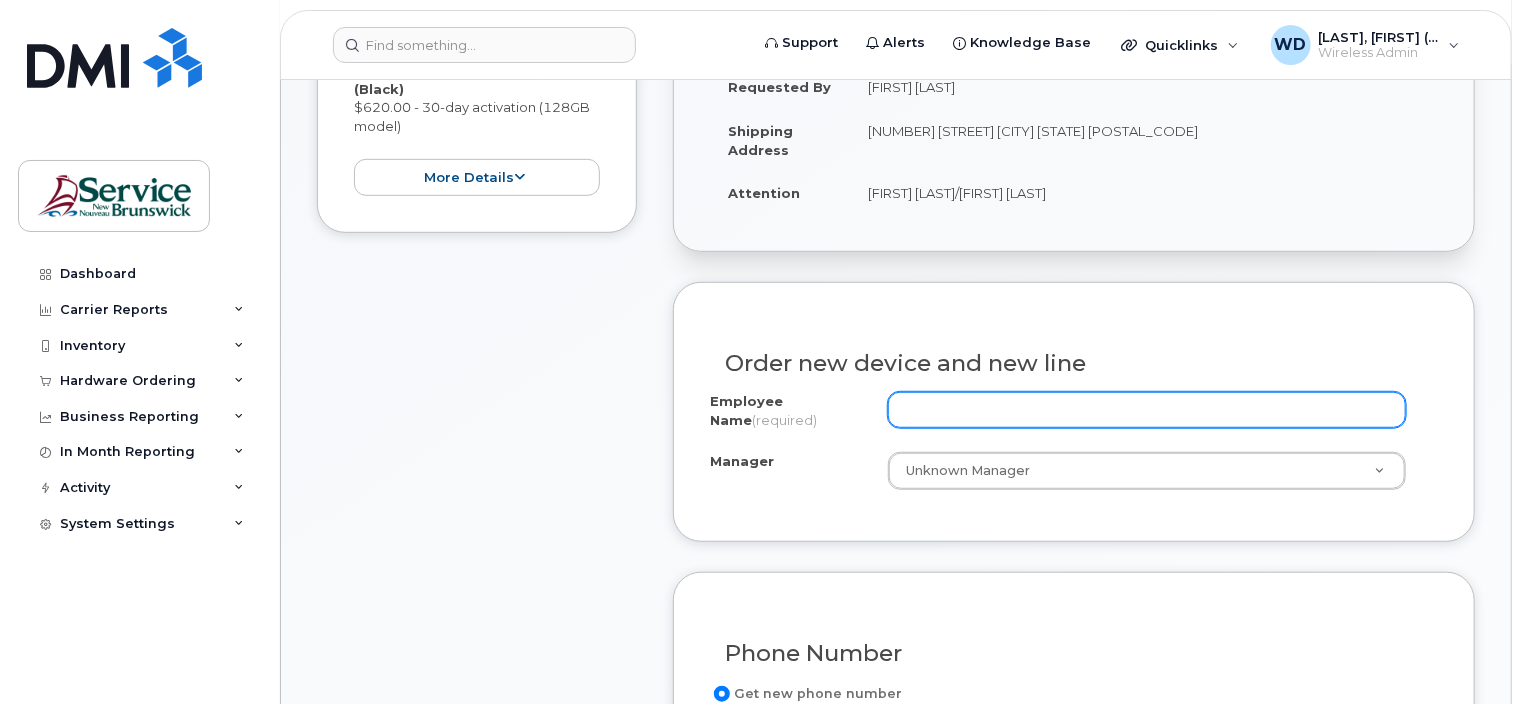click on "Employee Name
(required)" at bounding box center [1147, 410] 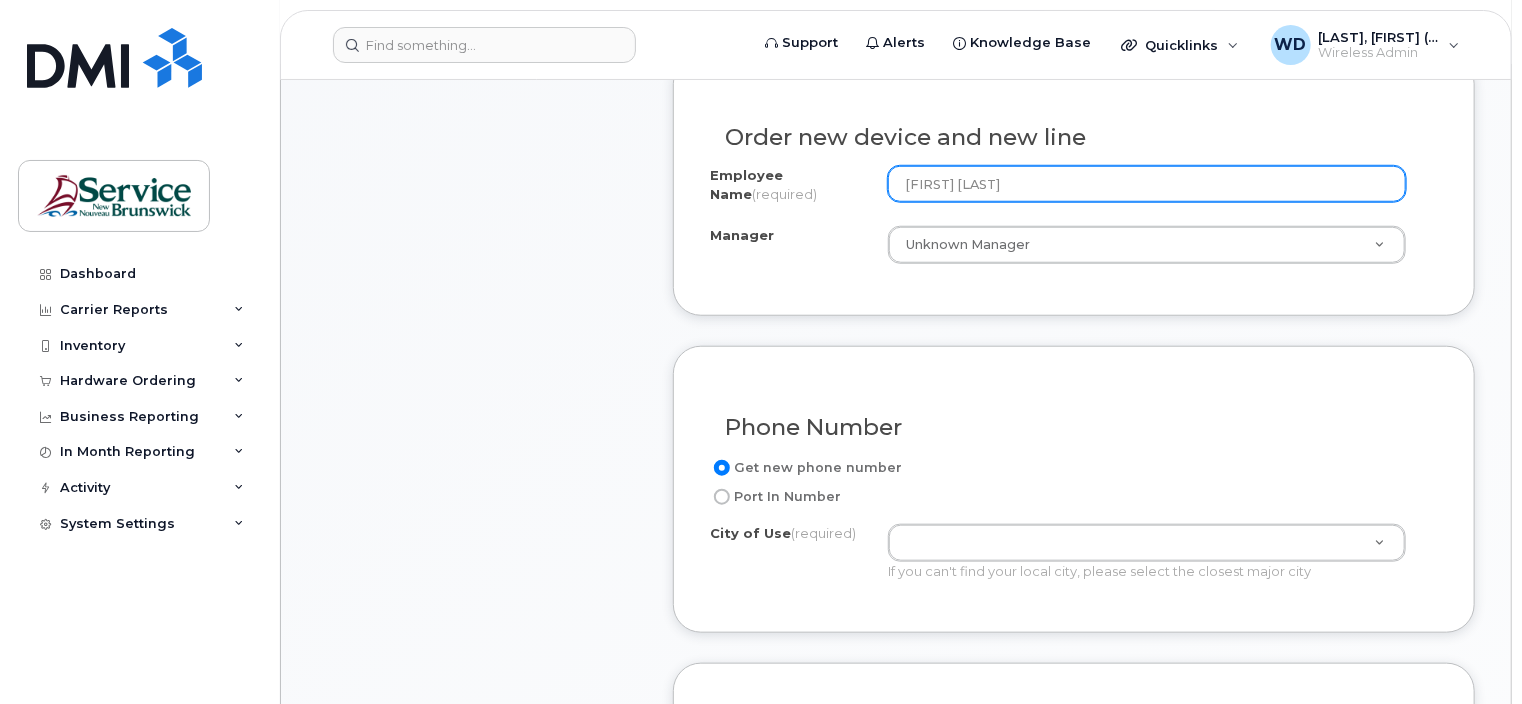 scroll, scrollTop: 800, scrollLeft: 0, axis: vertical 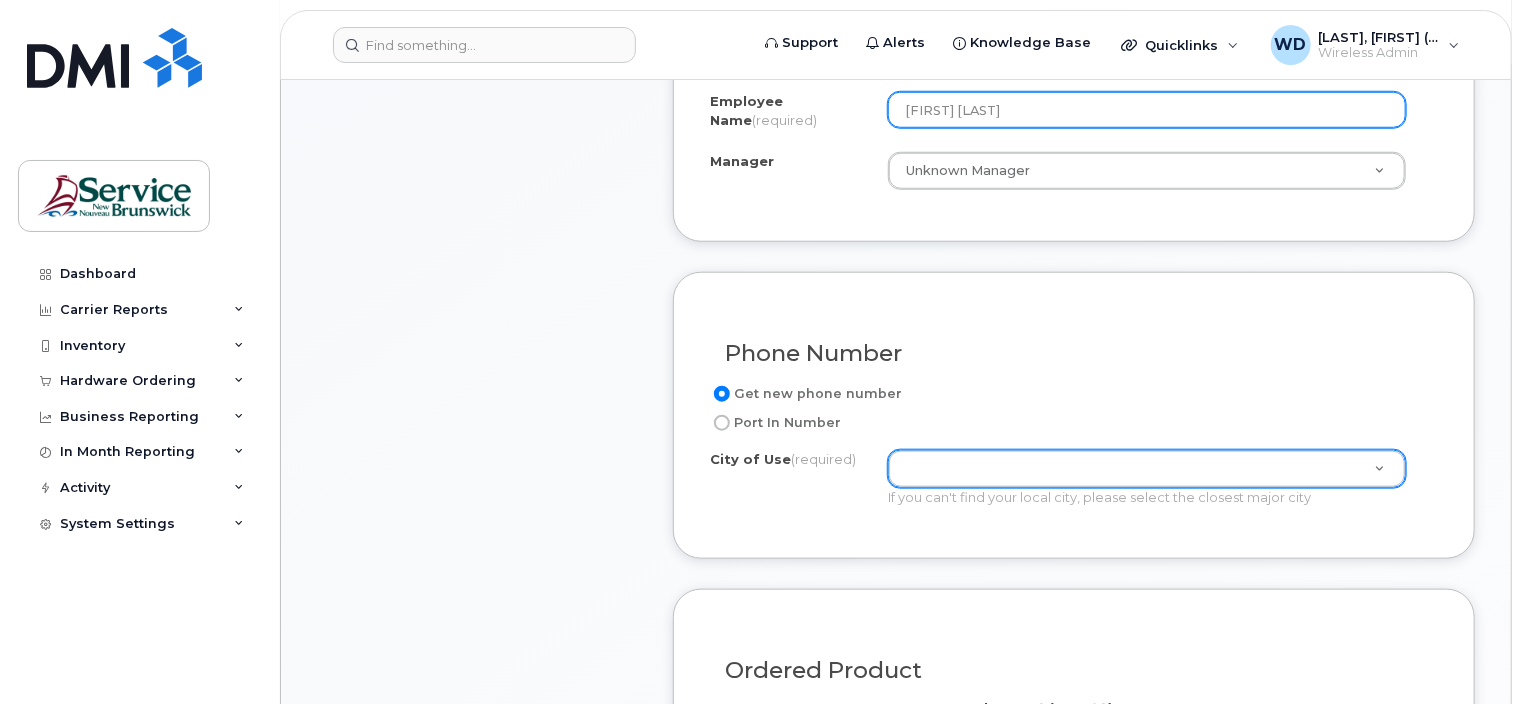 type on "Darren Oakes" 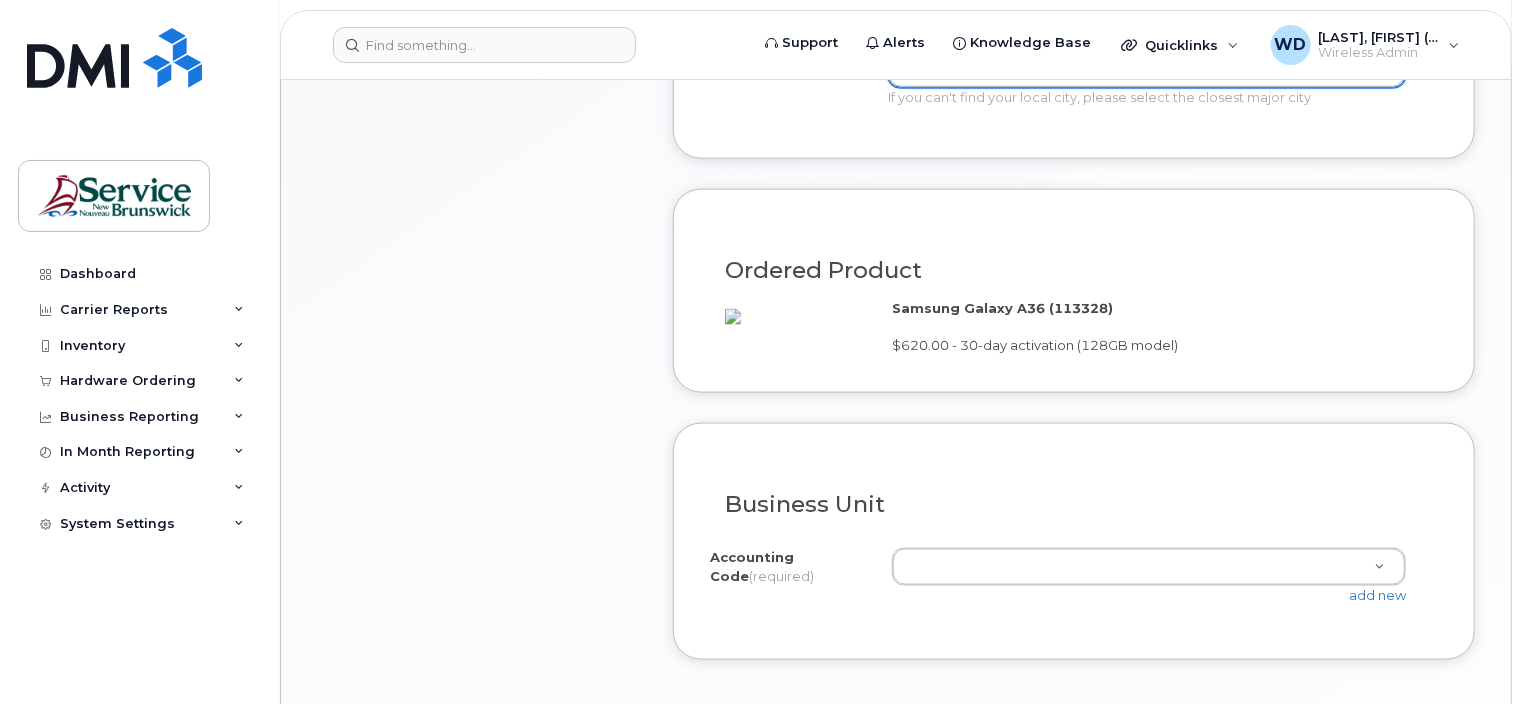 scroll, scrollTop: 1300, scrollLeft: 0, axis: vertical 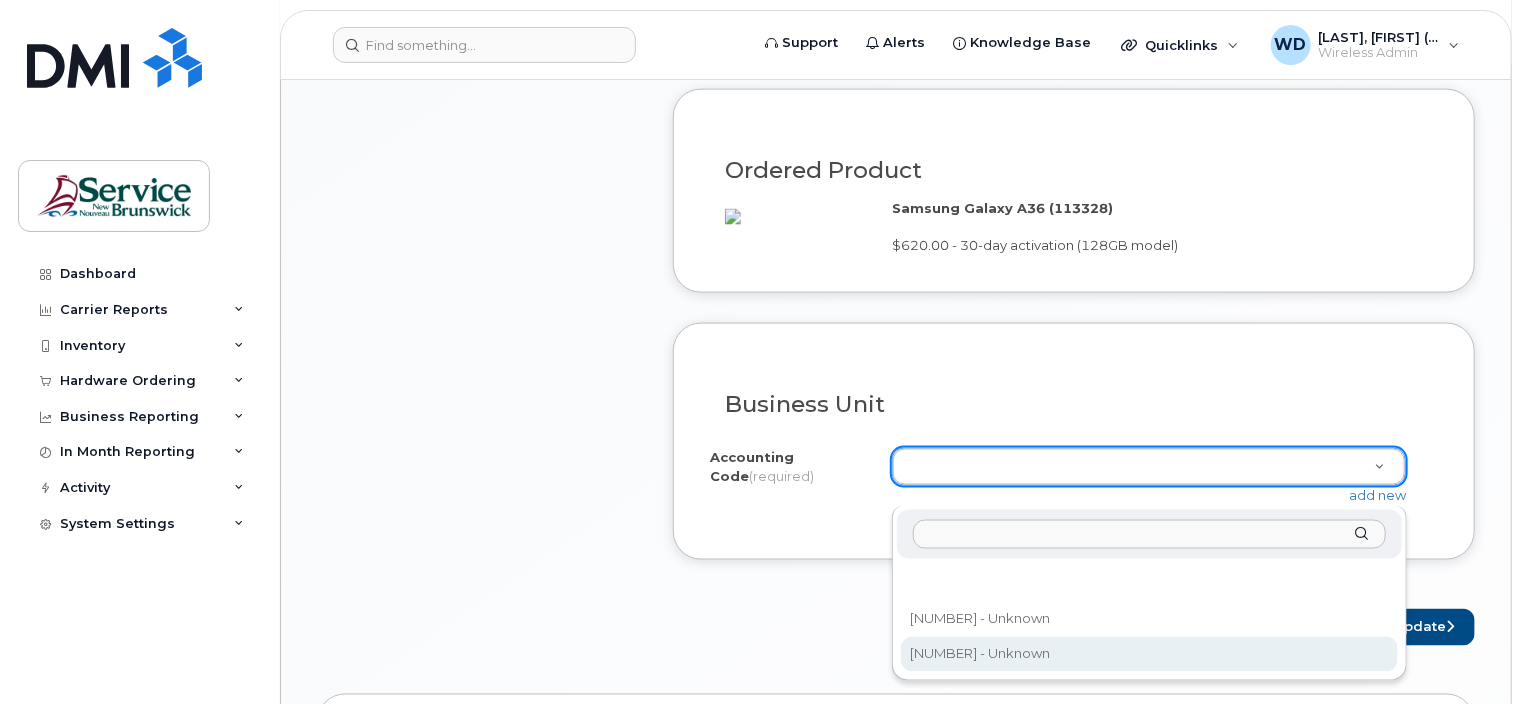 select on "2020742003PPPP0000P76200" 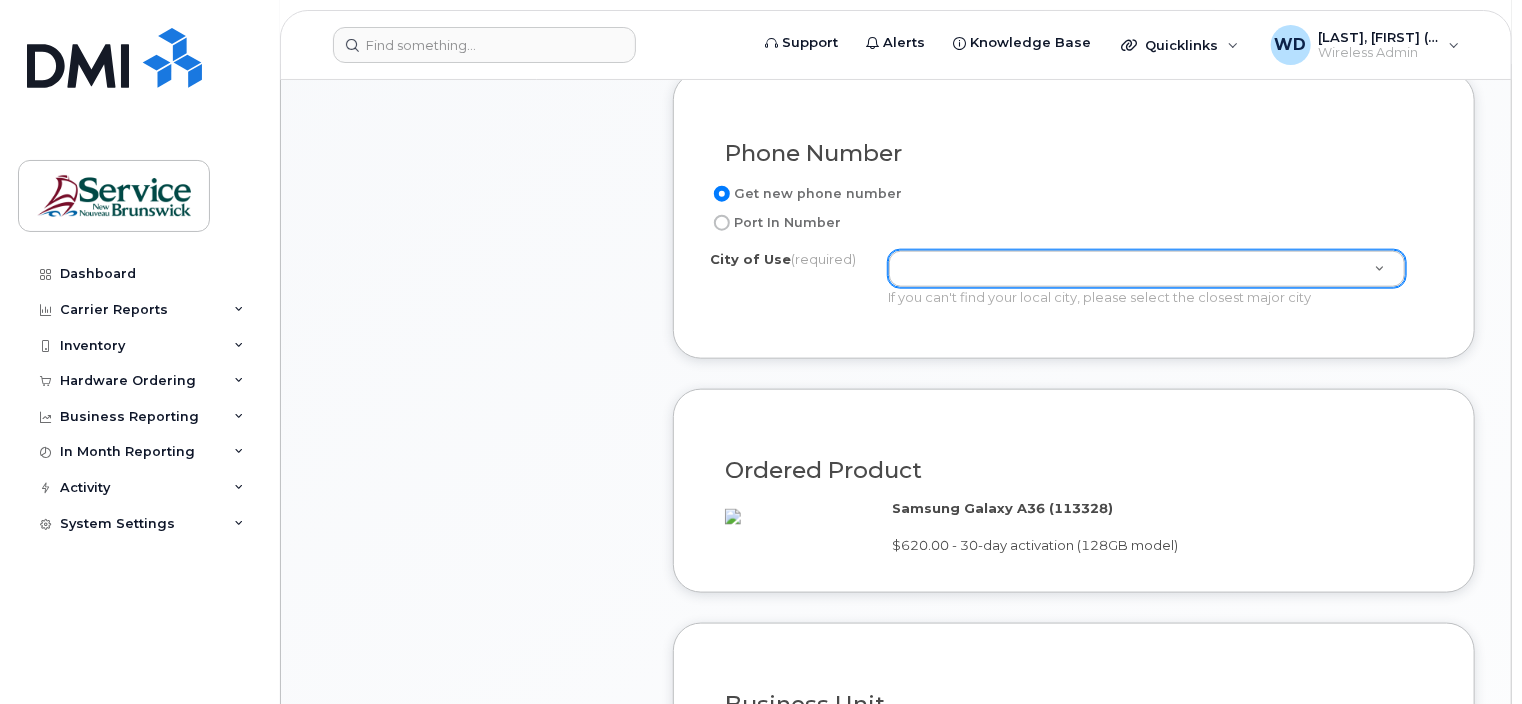 scroll, scrollTop: 900, scrollLeft: 0, axis: vertical 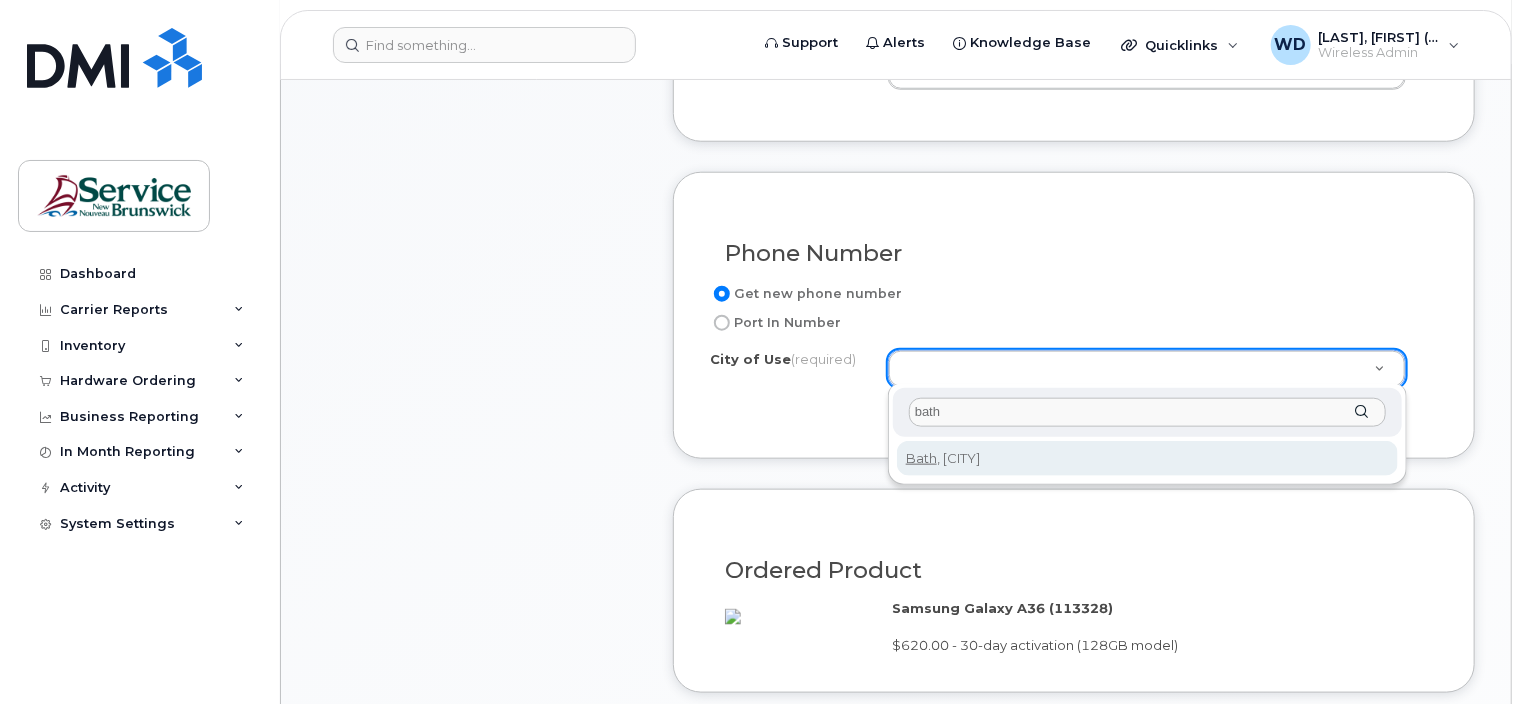 type on "bath" 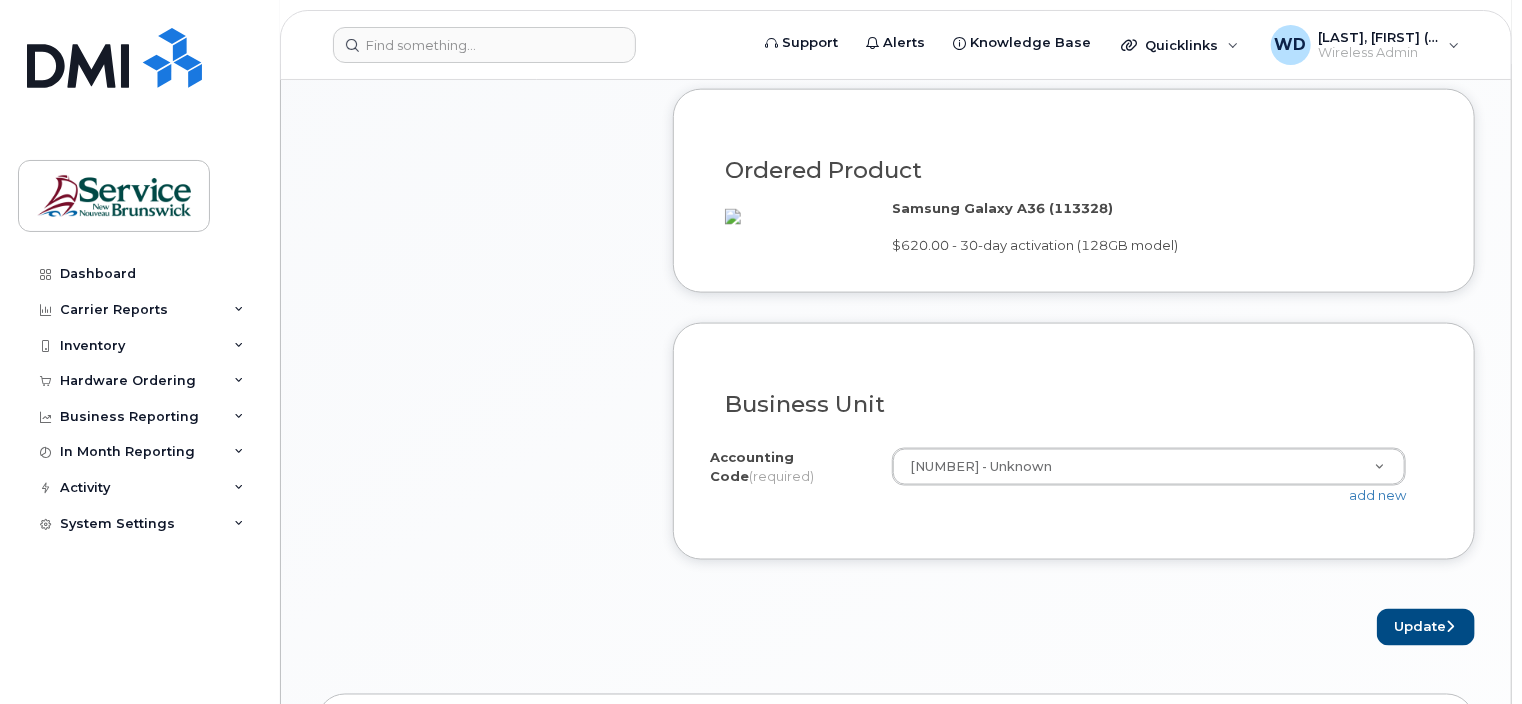 scroll, scrollTop: 1400, scrollLeft: 0, axis: vertical 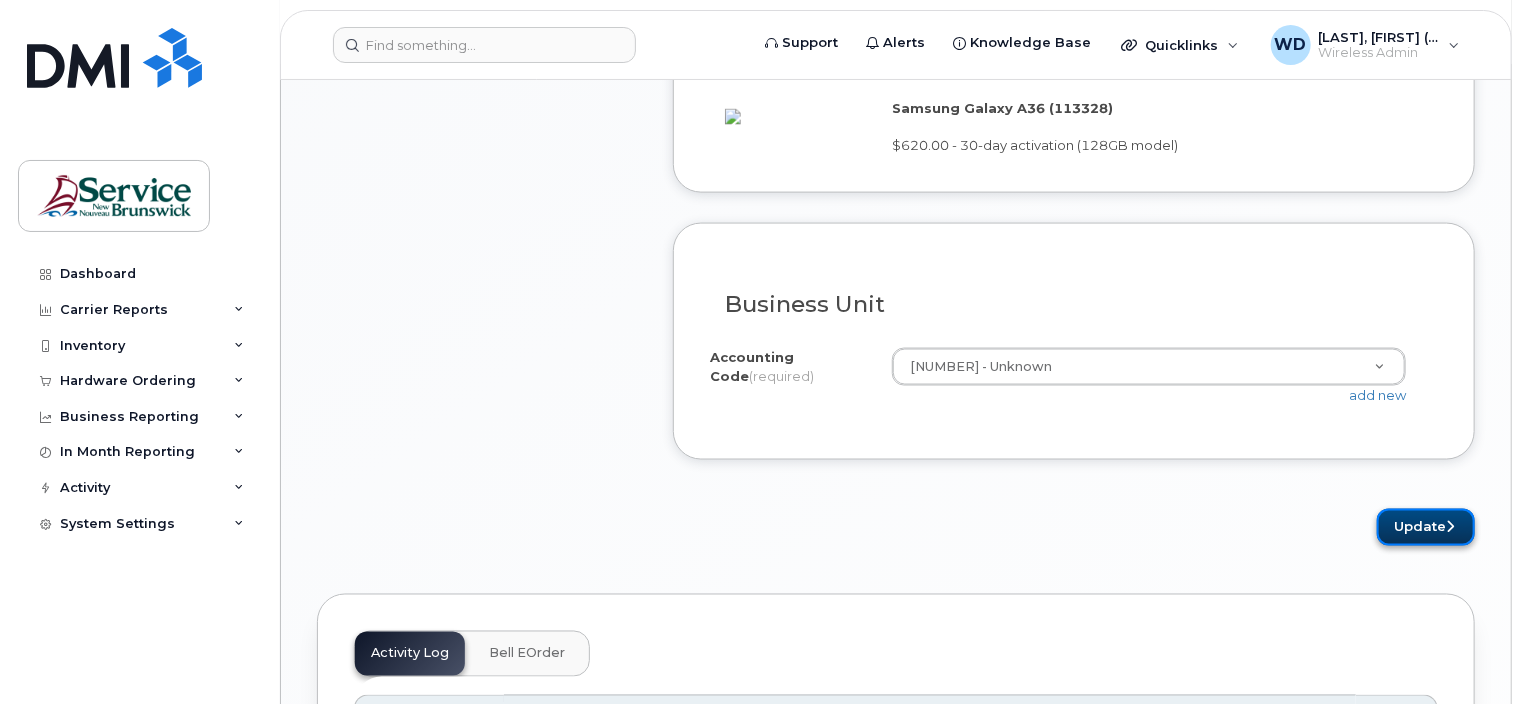 click at bounding box center [1450, 527] 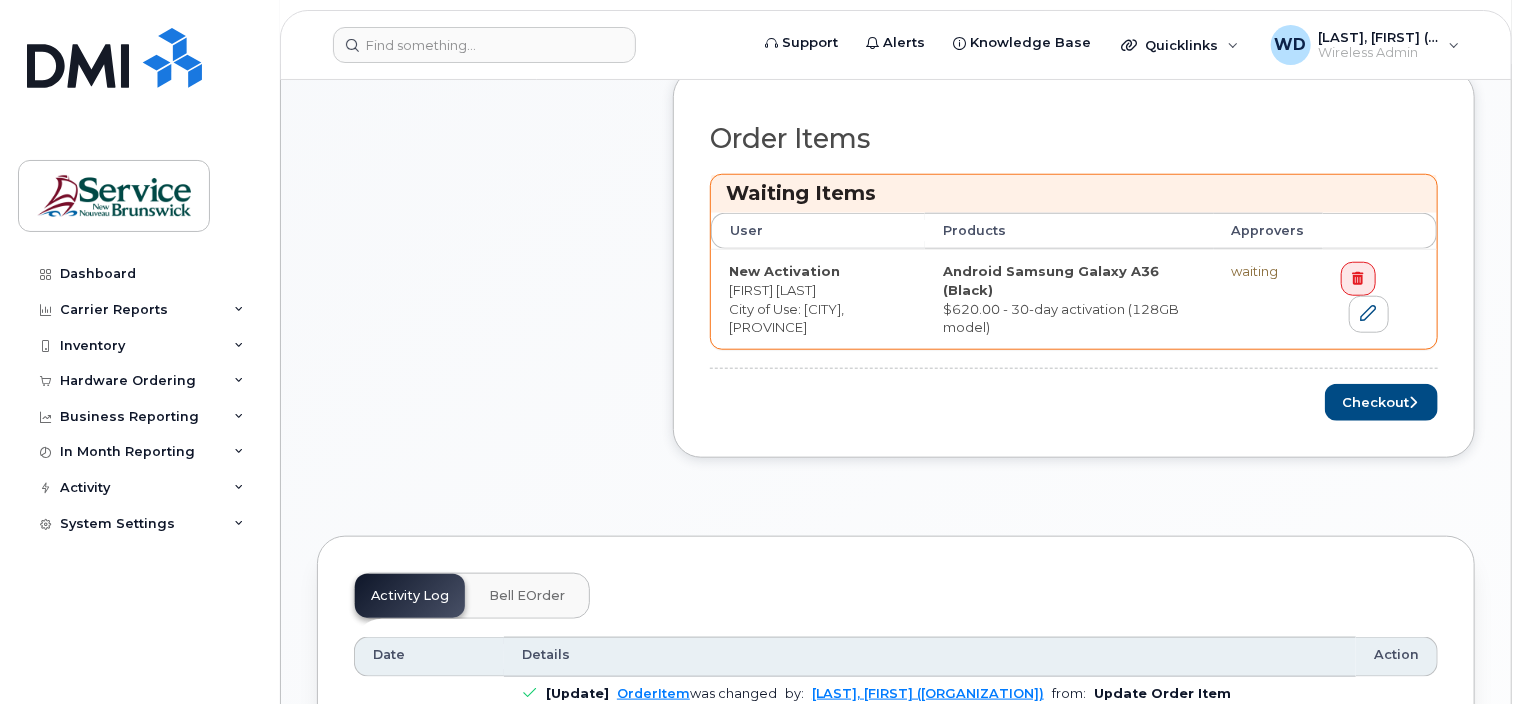 scroll, scrollTop: 800, scrollLeft: 0, axis: vertical 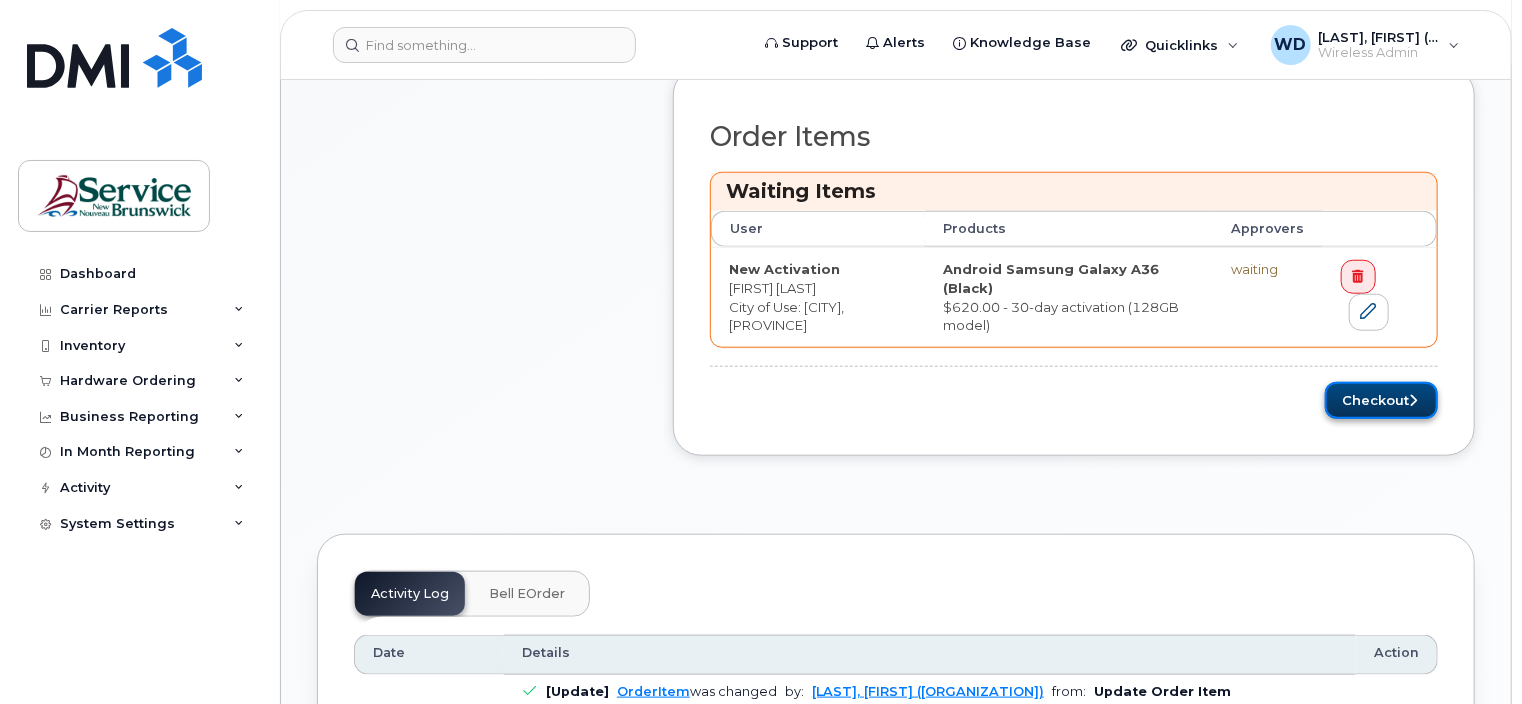 click on "Checkout" at bounding box center [1381, 400] 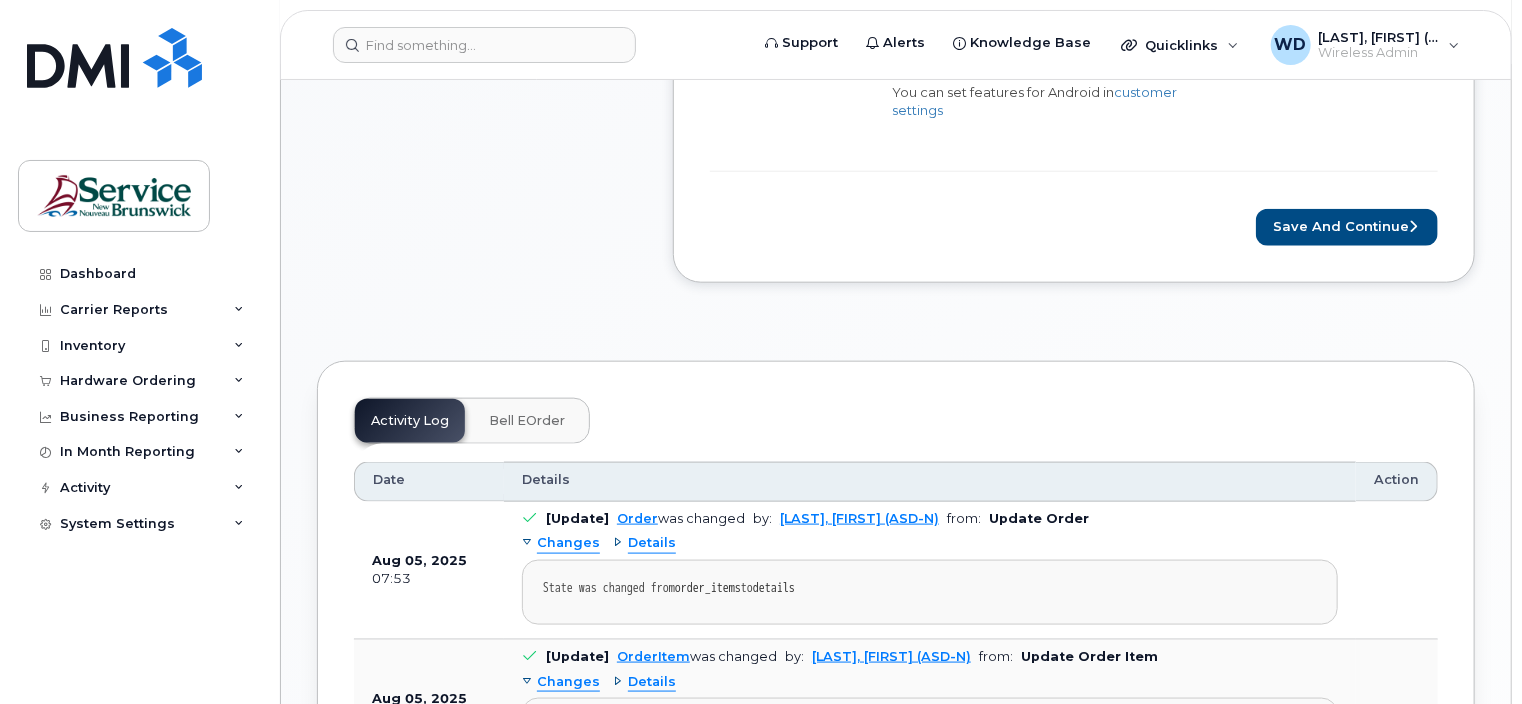 scroll, scrollTop: 1000, scrollLeft: 0, axis: vertical 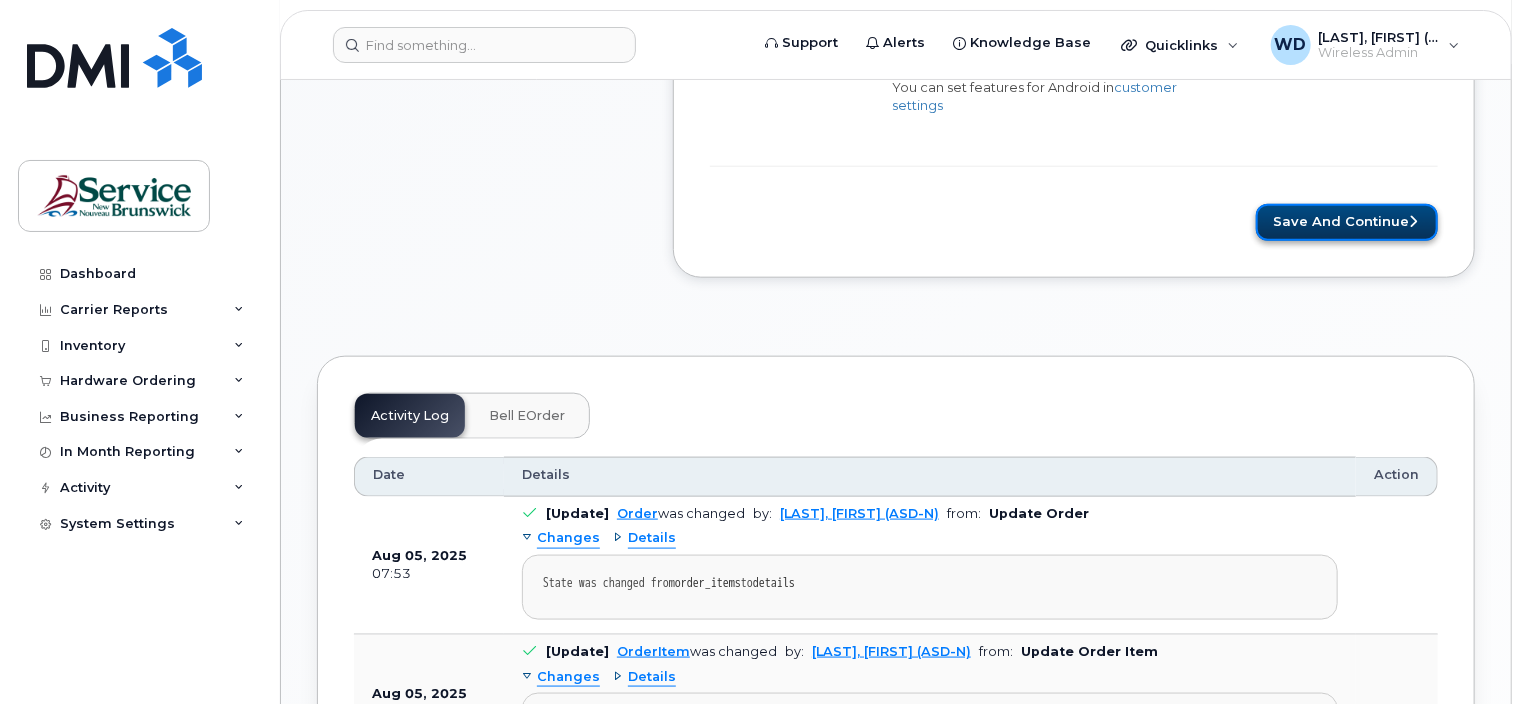 click on "Save and Continue" at bounding box center [1347, 222] 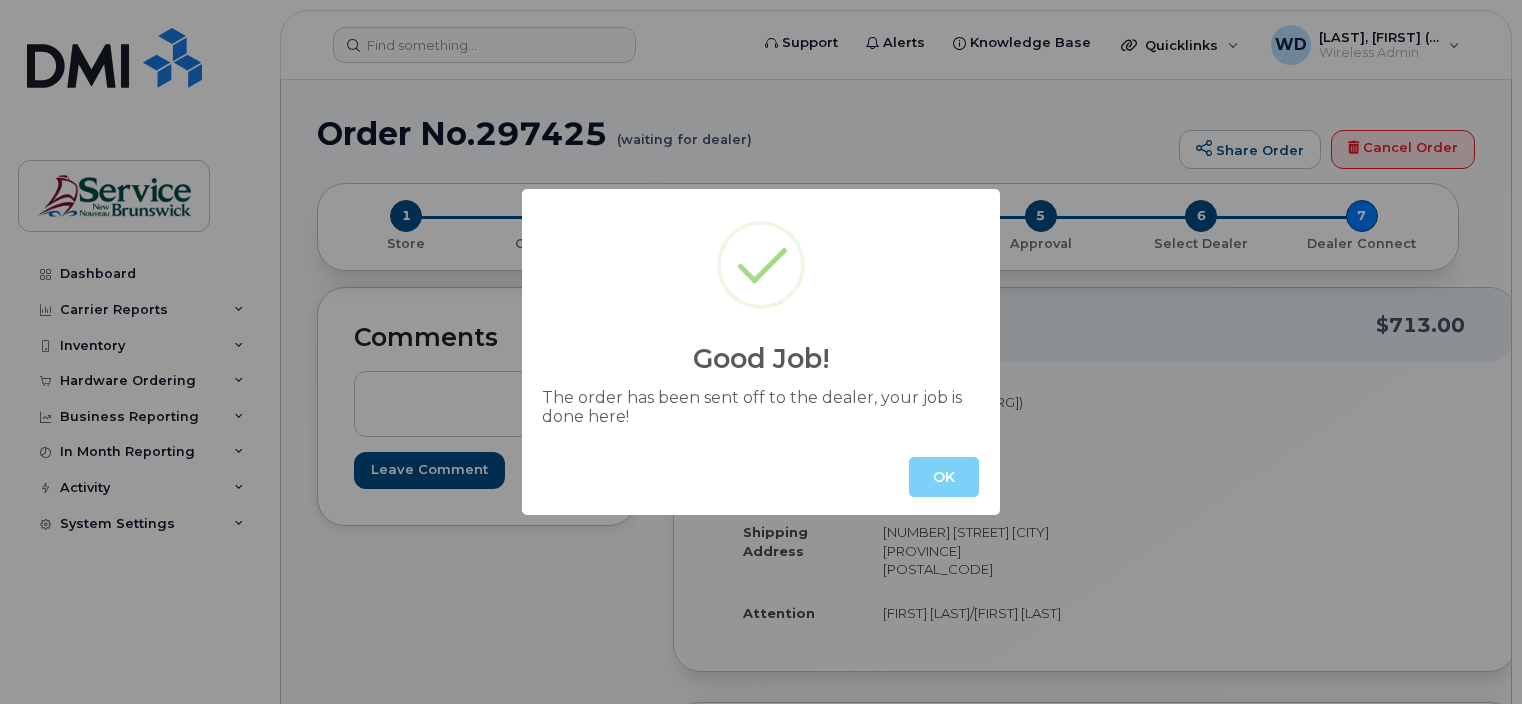 scroll, scrollTop: 0, scrollLeft: 0, axis: both 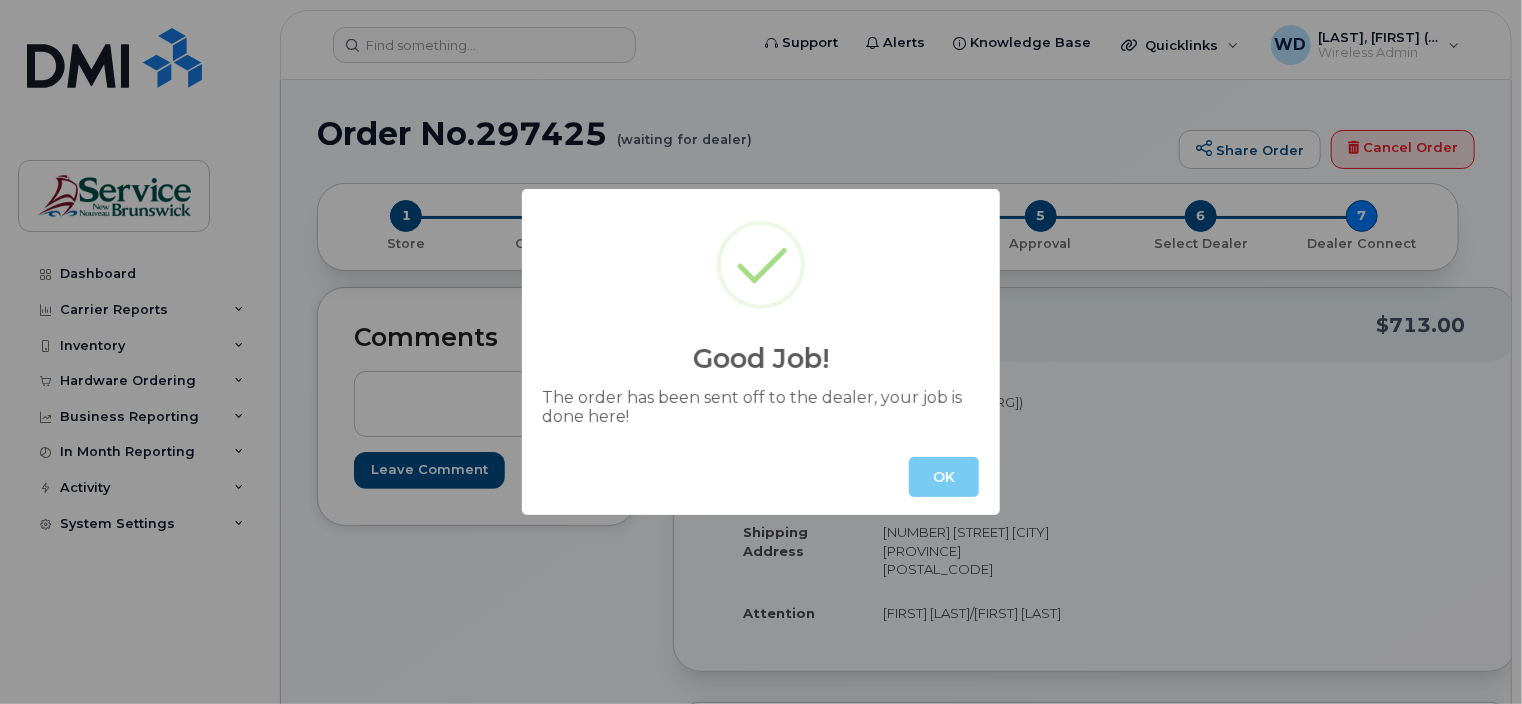 click on "OK" at bounding box center [944, 477] 